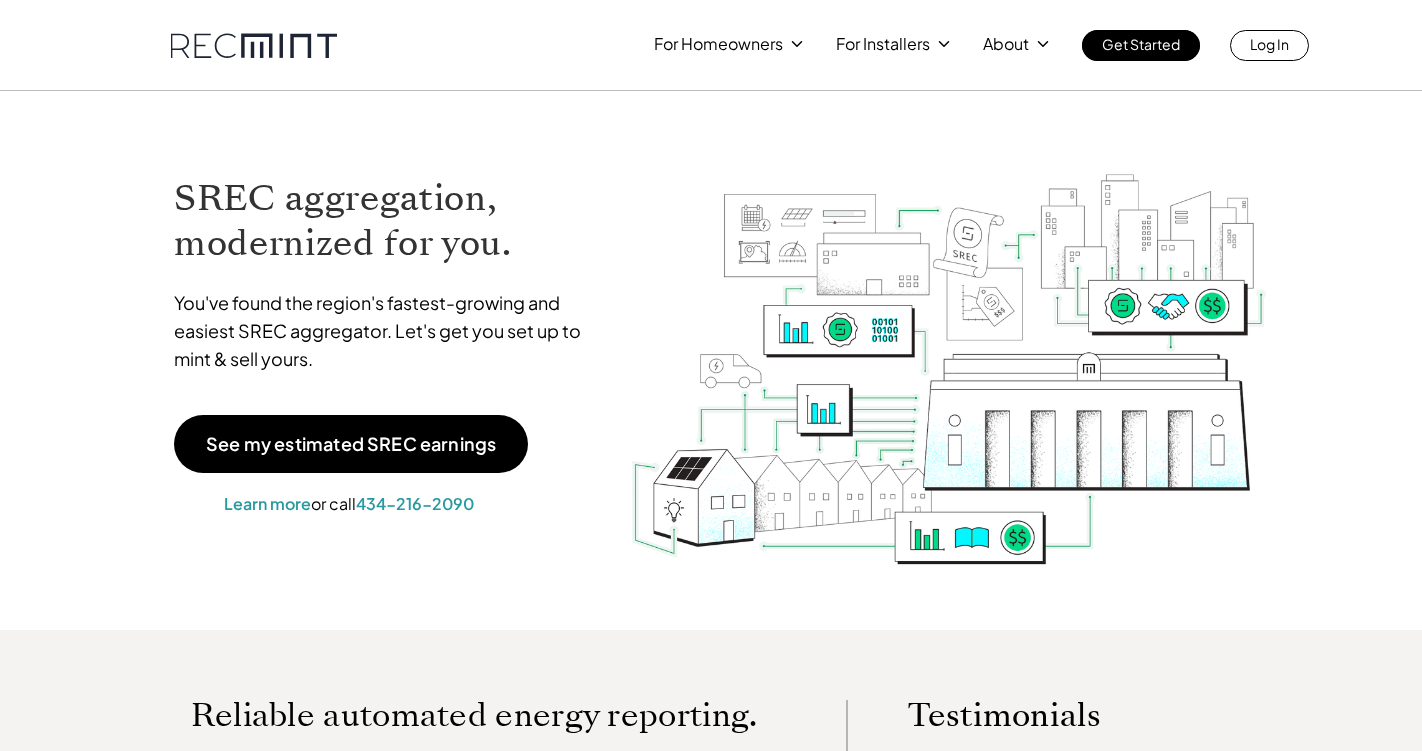 scroll, scrollTop: 0, scrollLeft: 0, axis: both 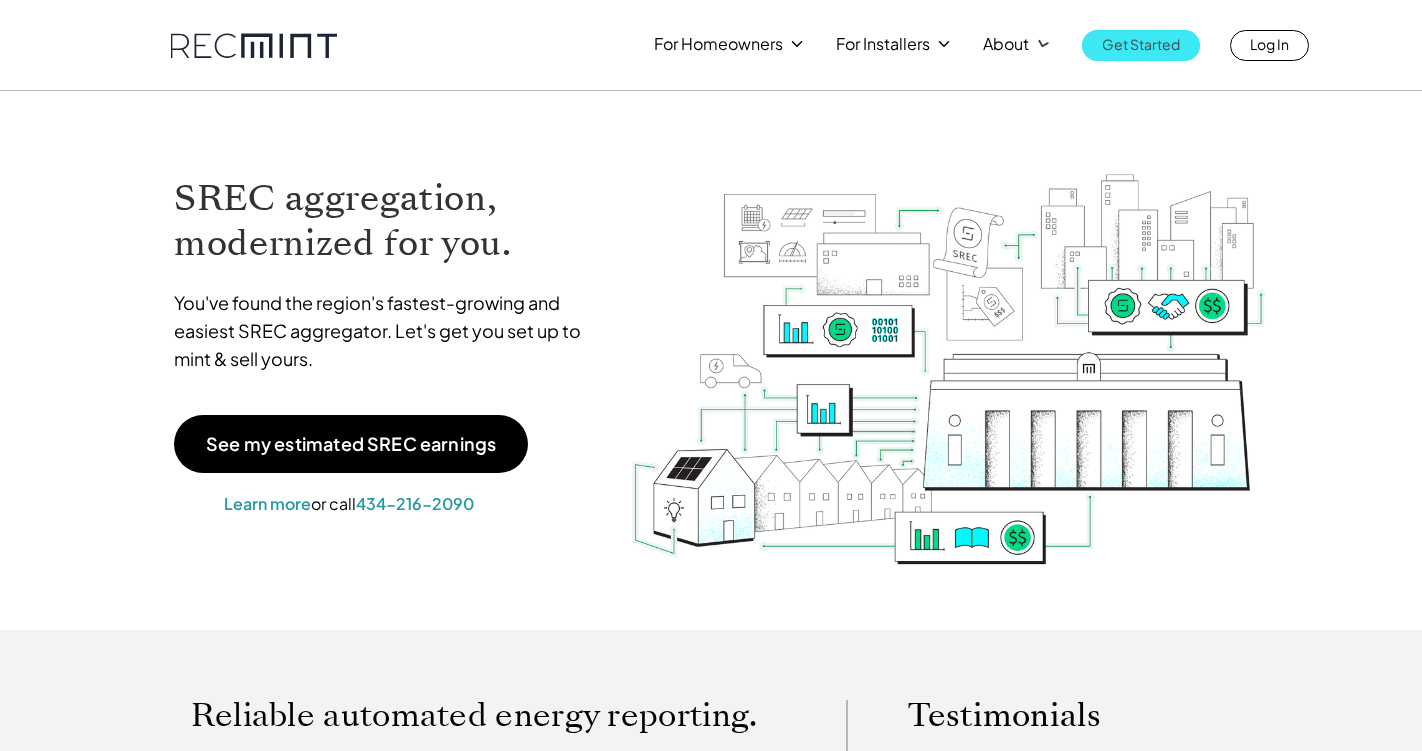 click on "Get Started" at bounding box center [1141, 44] 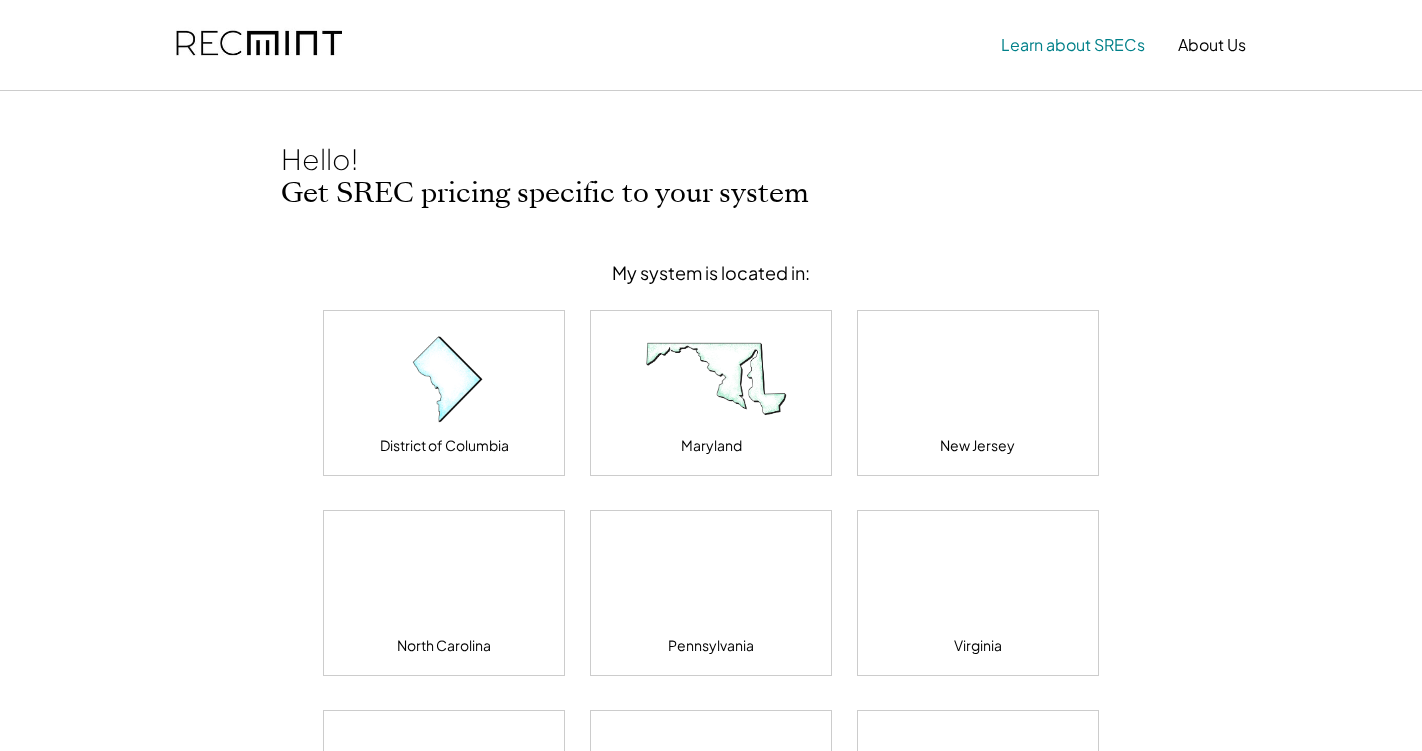 scroll, scrollTop: 0, scrollLeft: 0, axis: both 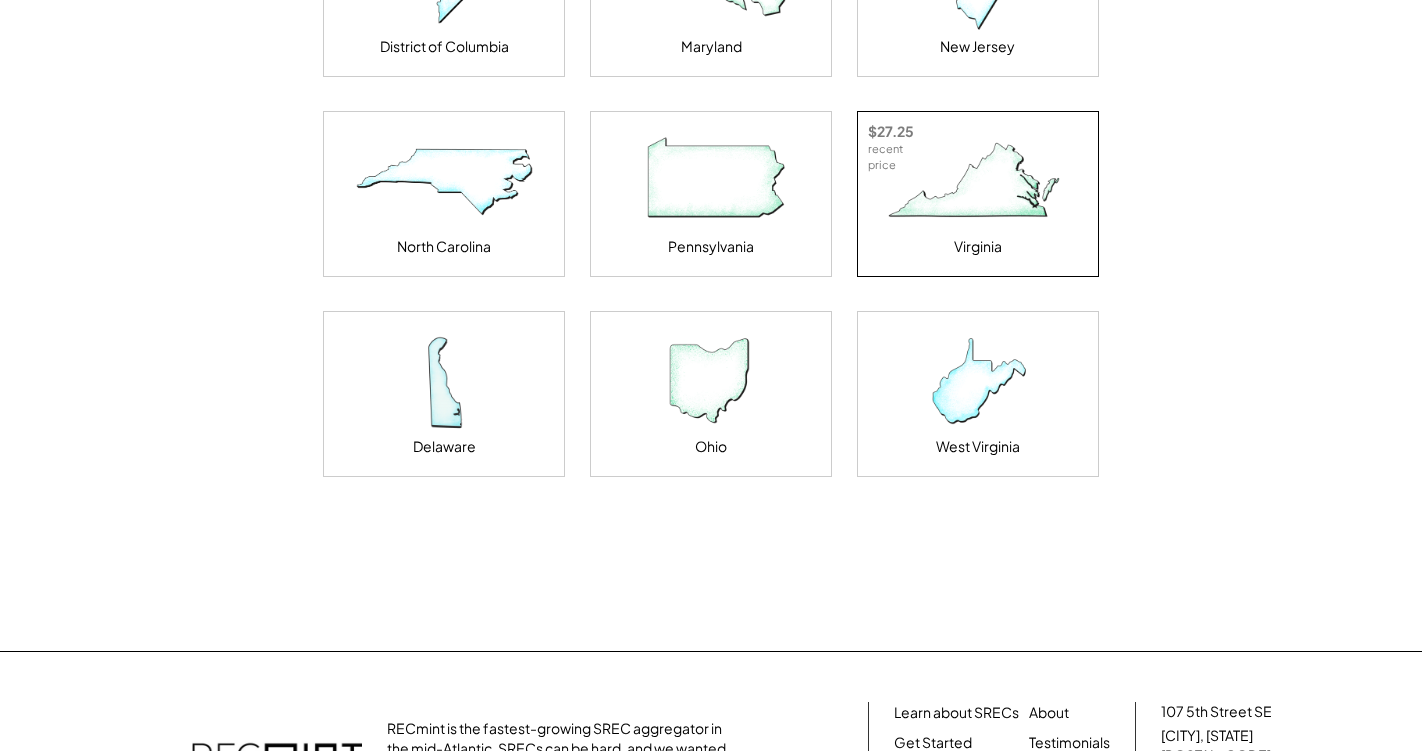 click at bounding box center [978, 182] 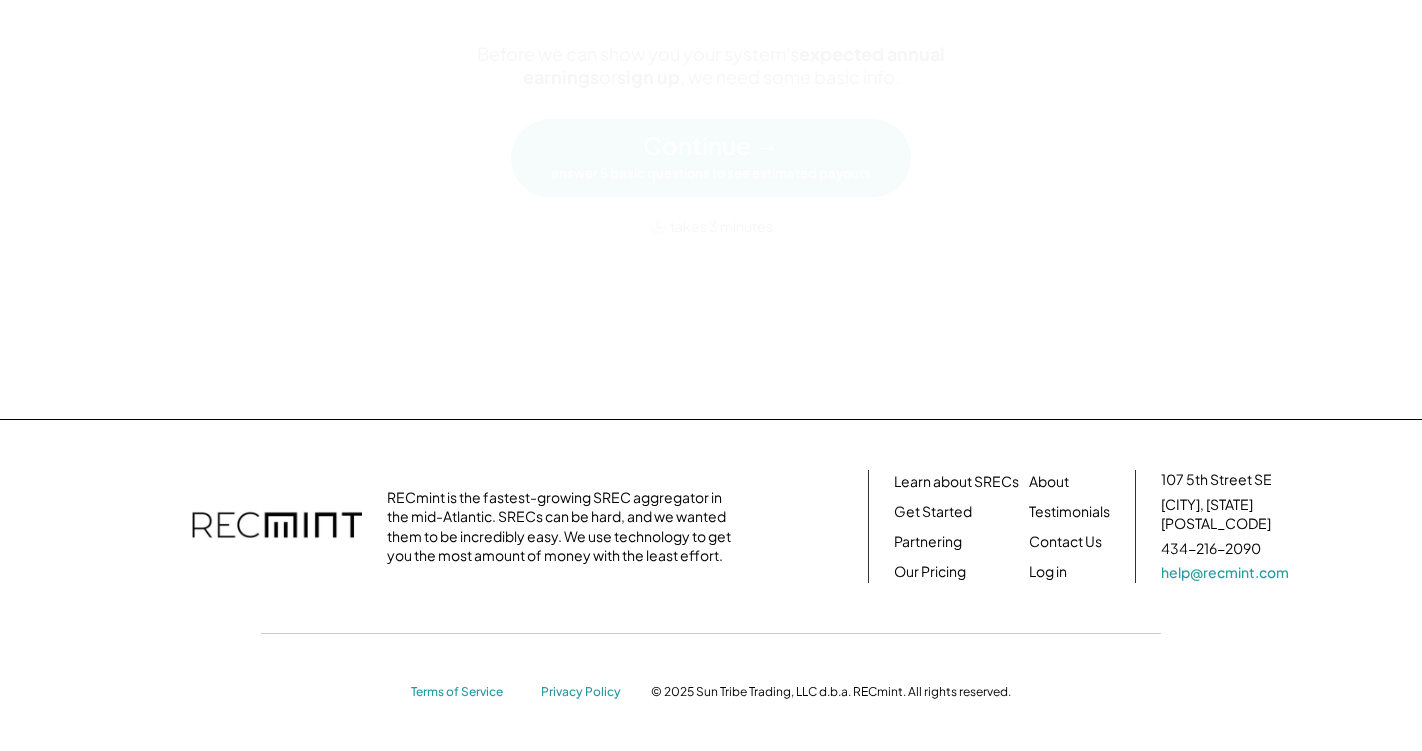 scroll, scrollTop: 268, scrollLeft: 0, axis: vertical 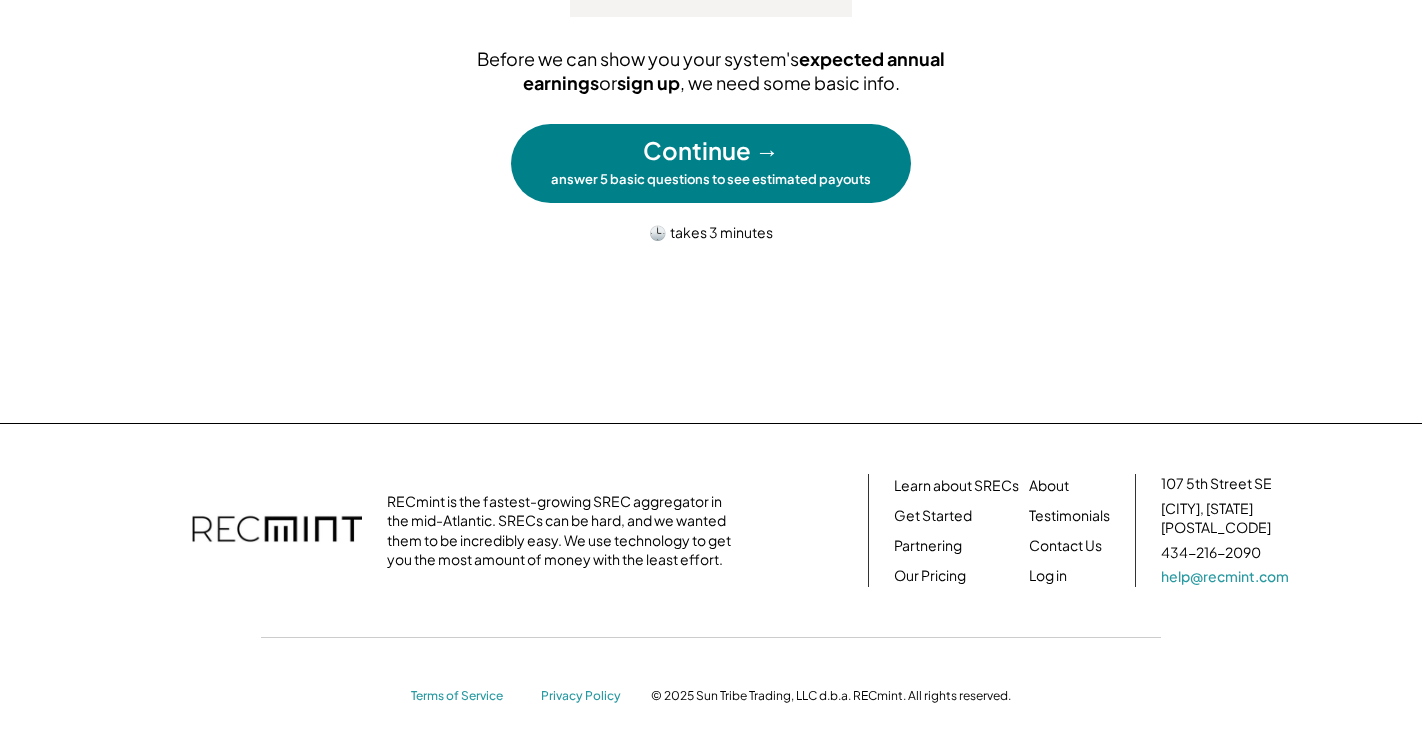 click on "Continue →" at bounding box center [711, 151] 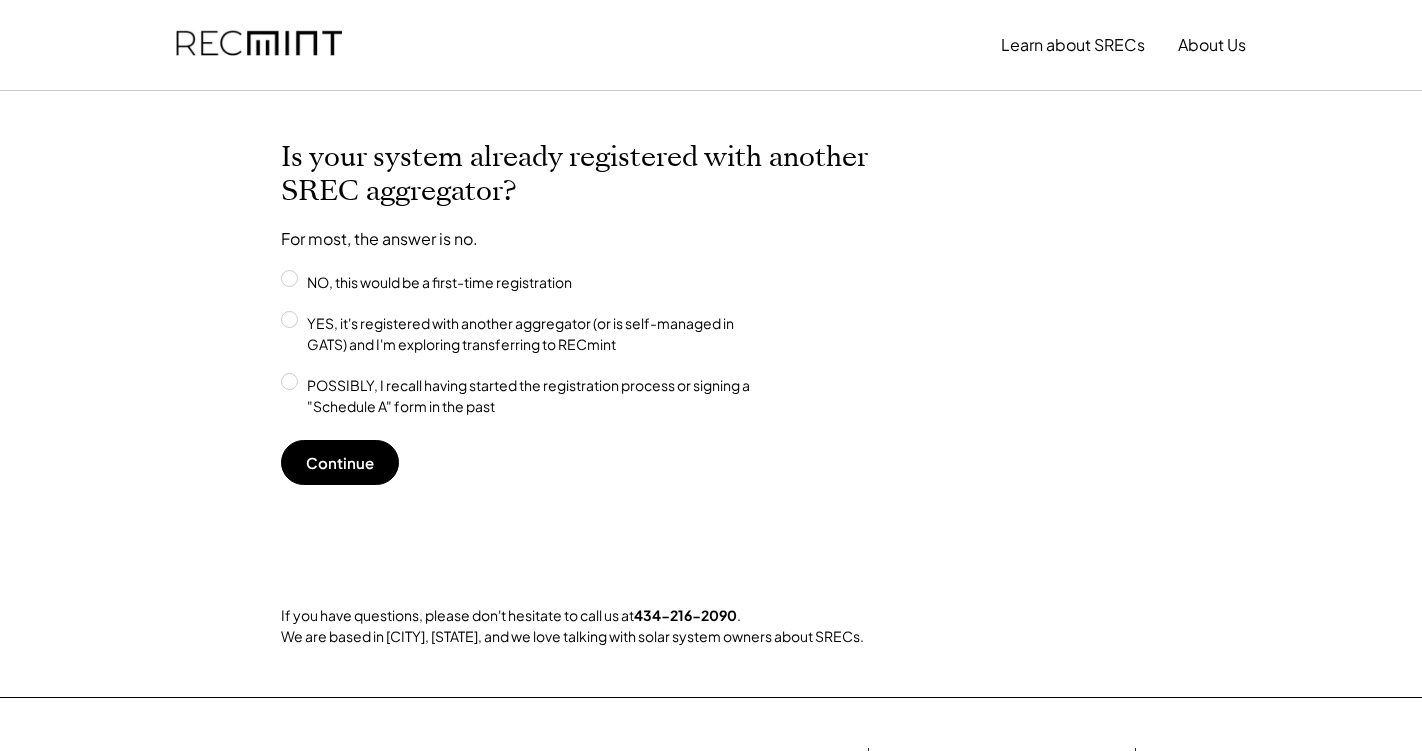 scroll, scrollTop: 0, scrollLeft: 0, axis: both 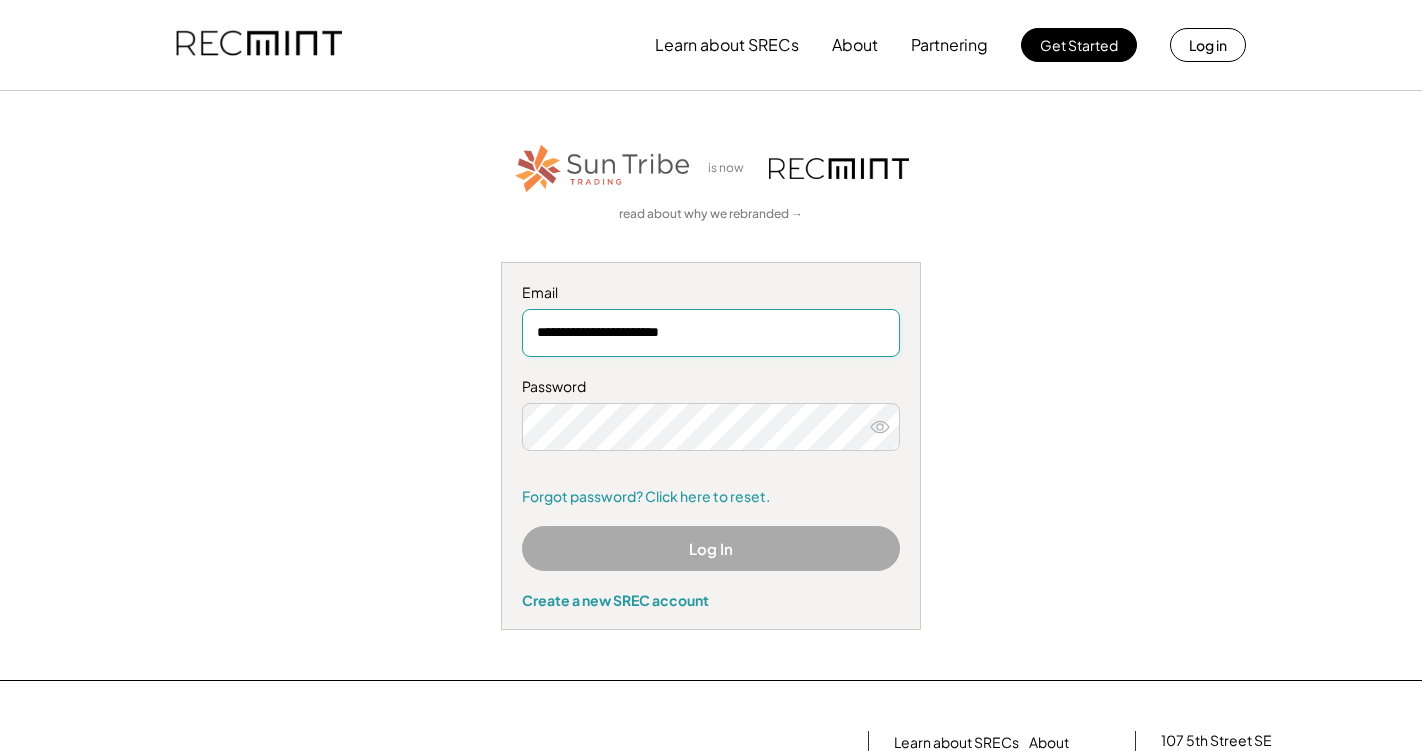 drag, startPoint x: 763, startPoint y: 330, endPoint x: 586, endPoint y: 329, distance: 177.00282 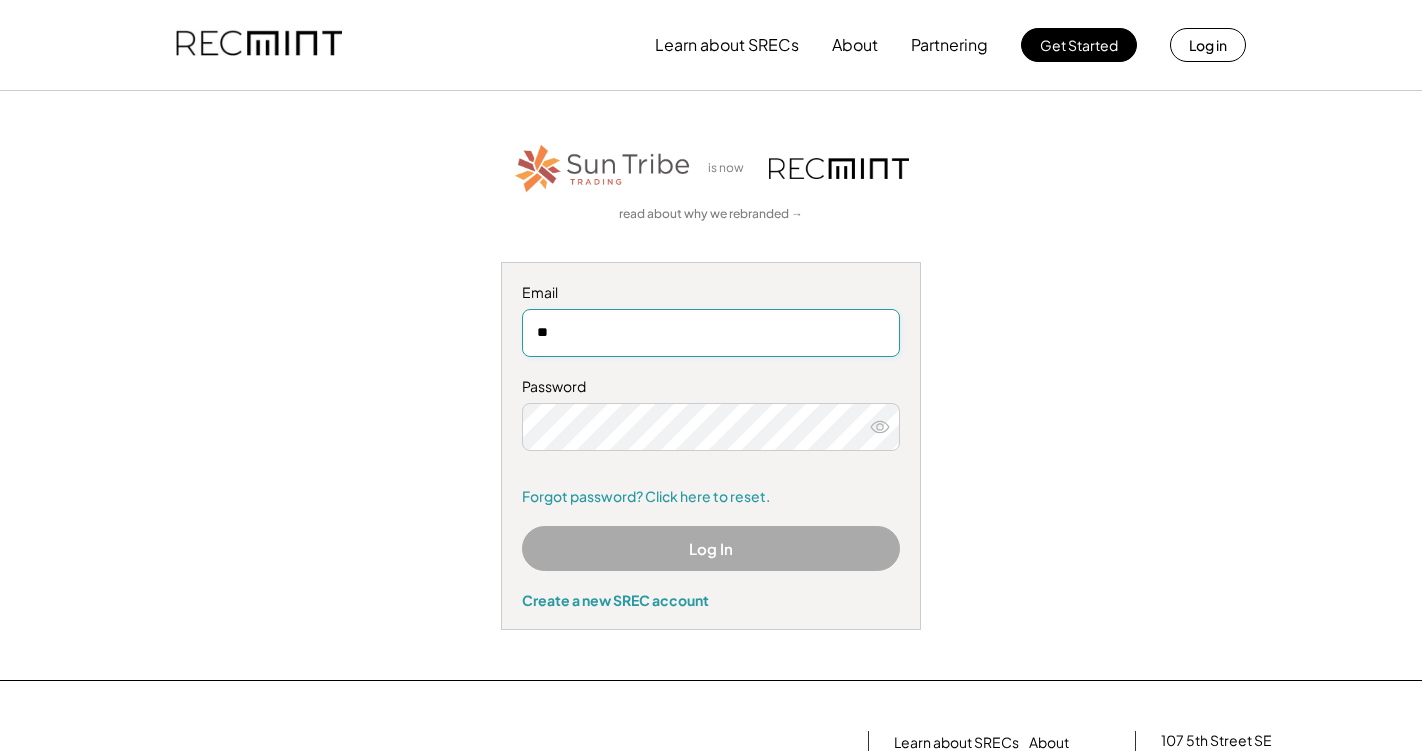 type on "*" 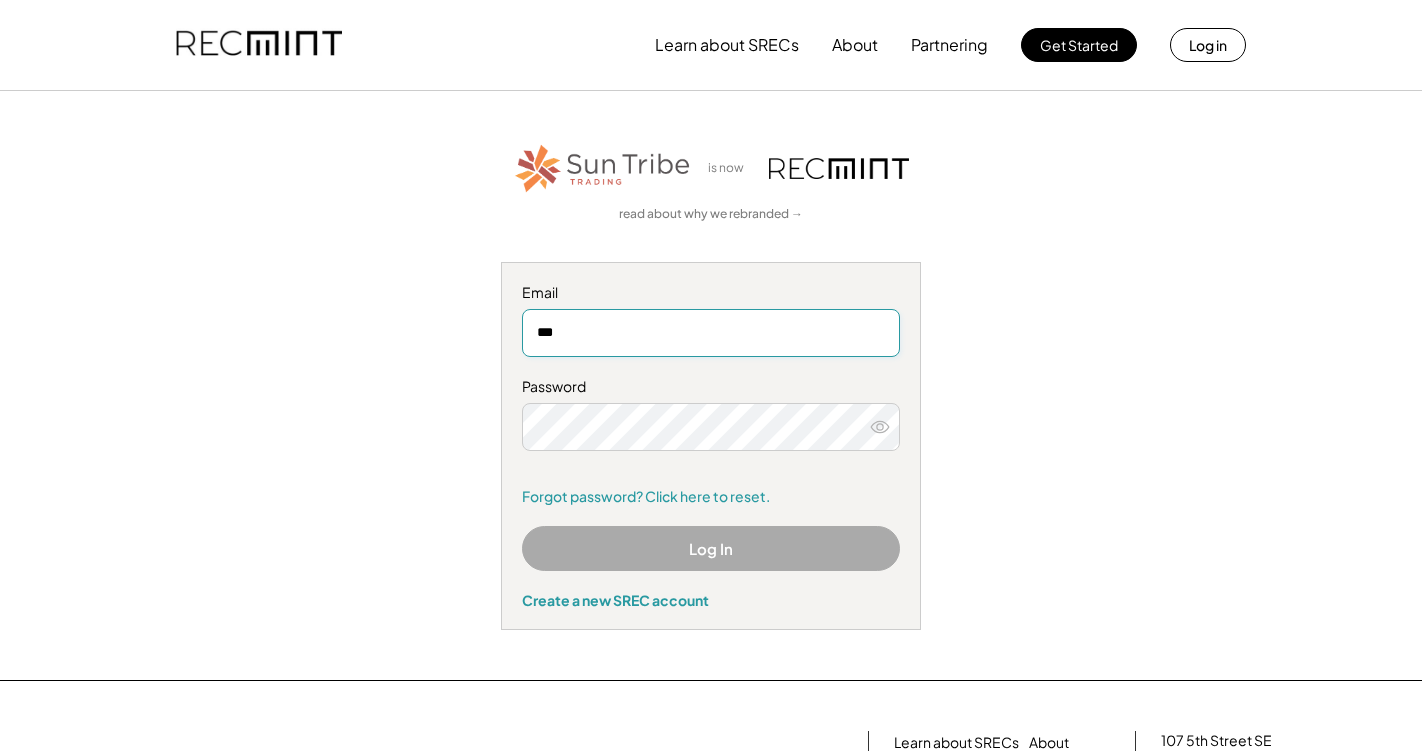 type on "**********" 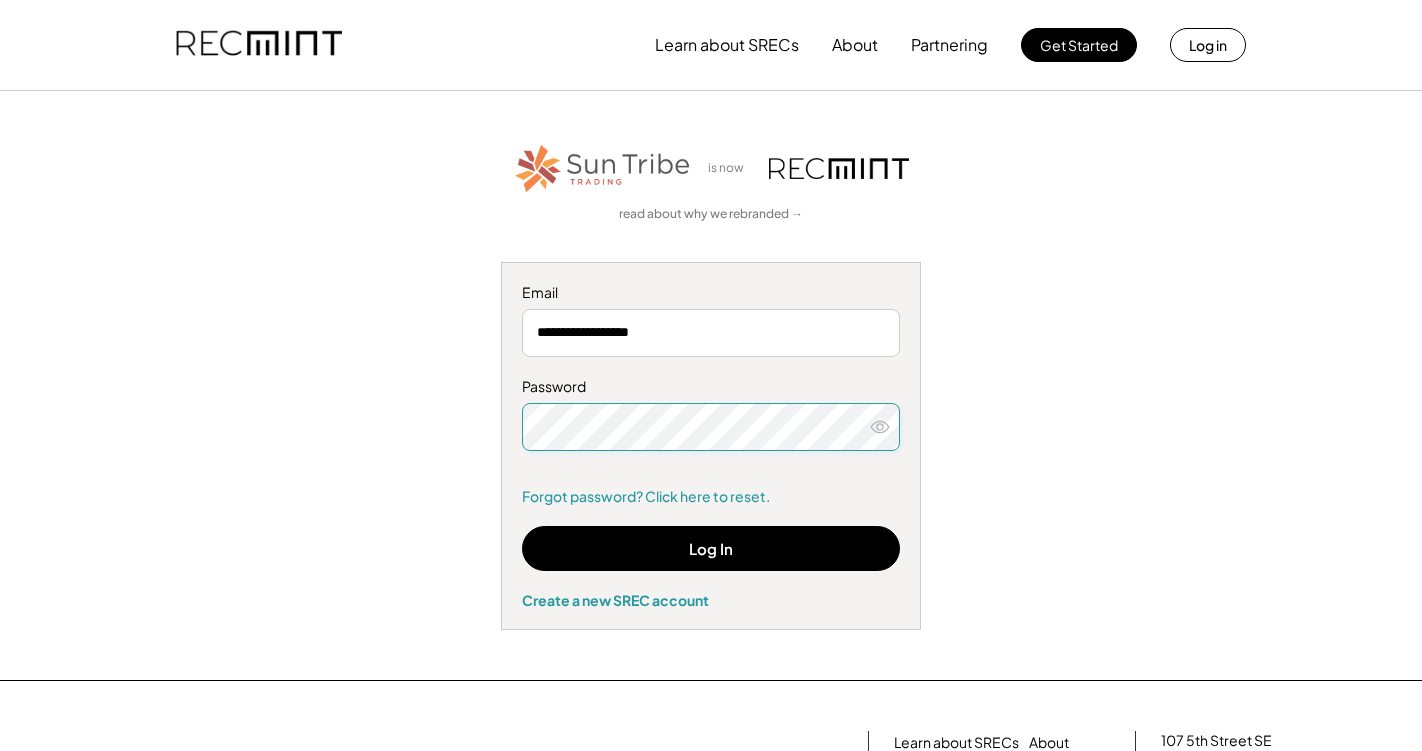 click 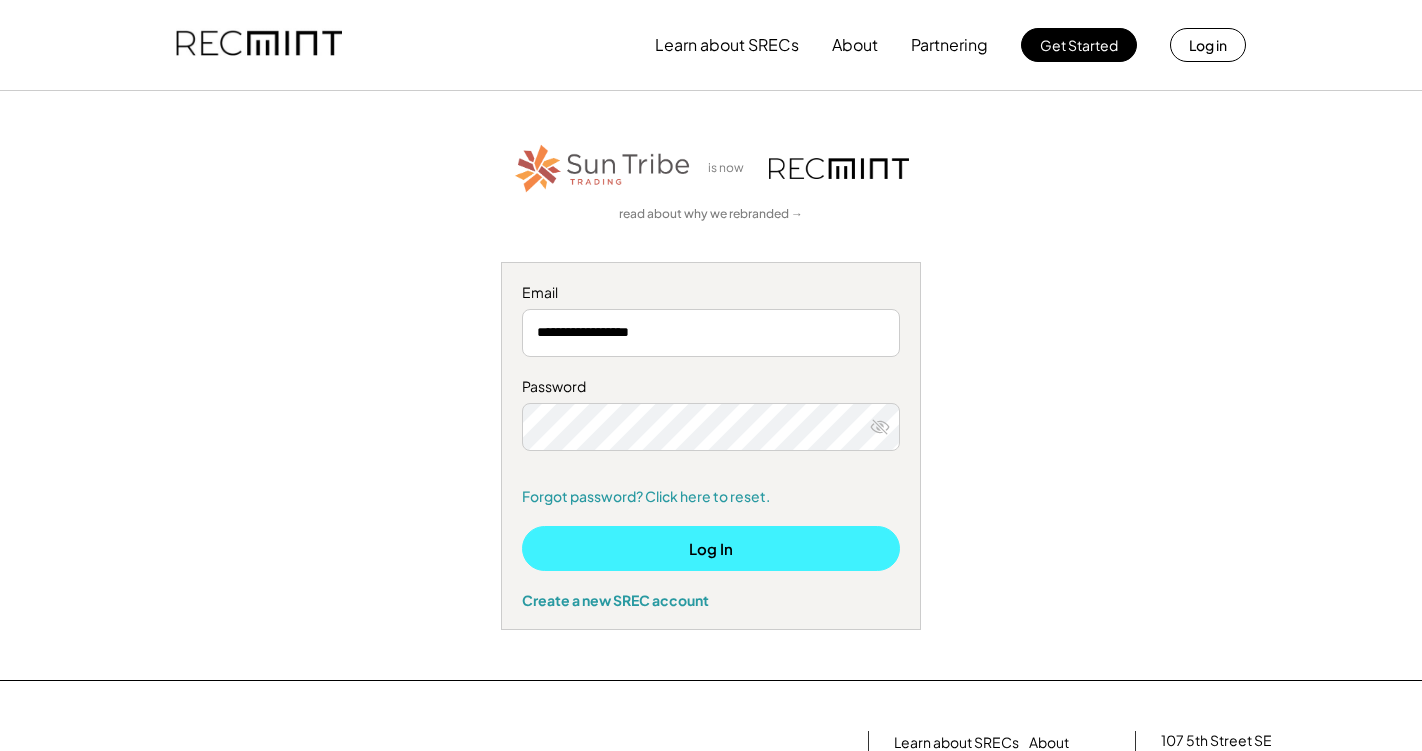 click on "Log In" at bounding box center [711, 548] 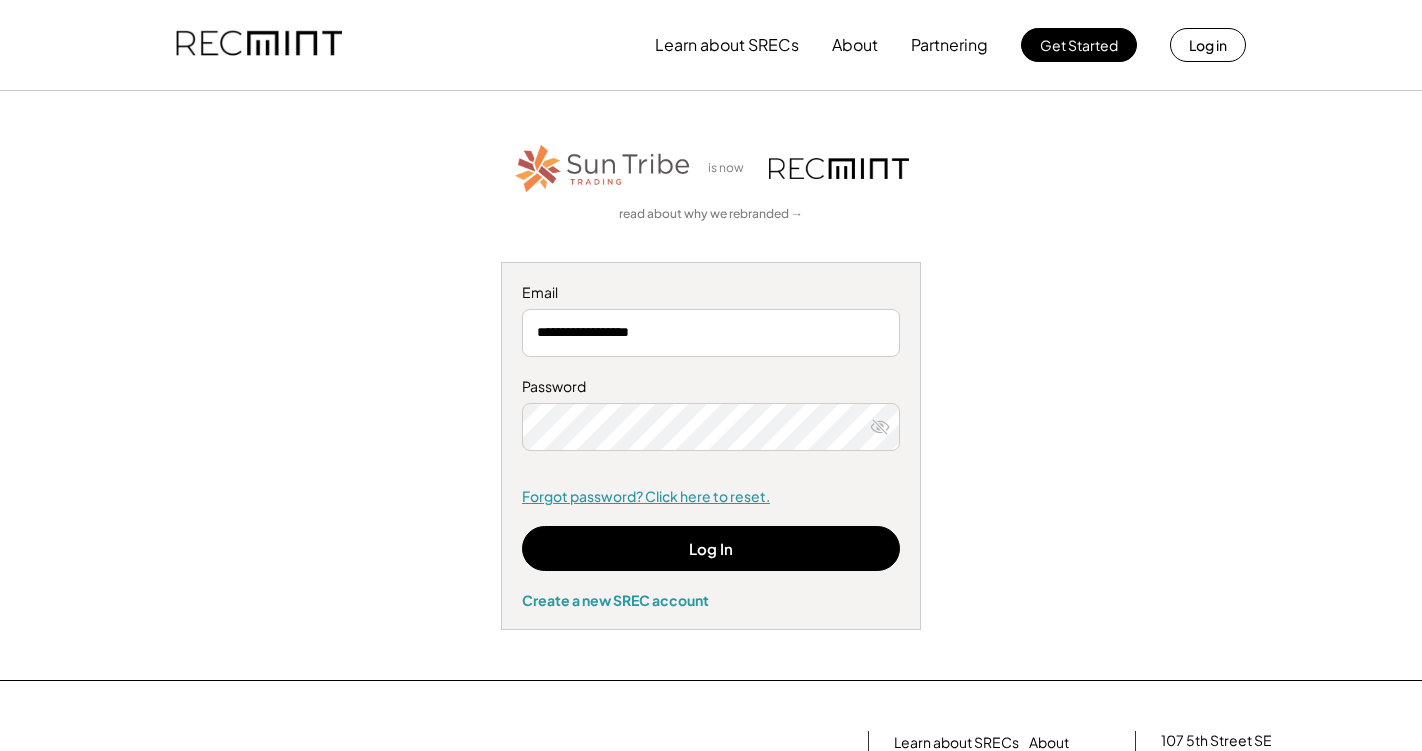 click on "Forgot password? Click here to reset." at bounding box center (711, 497) 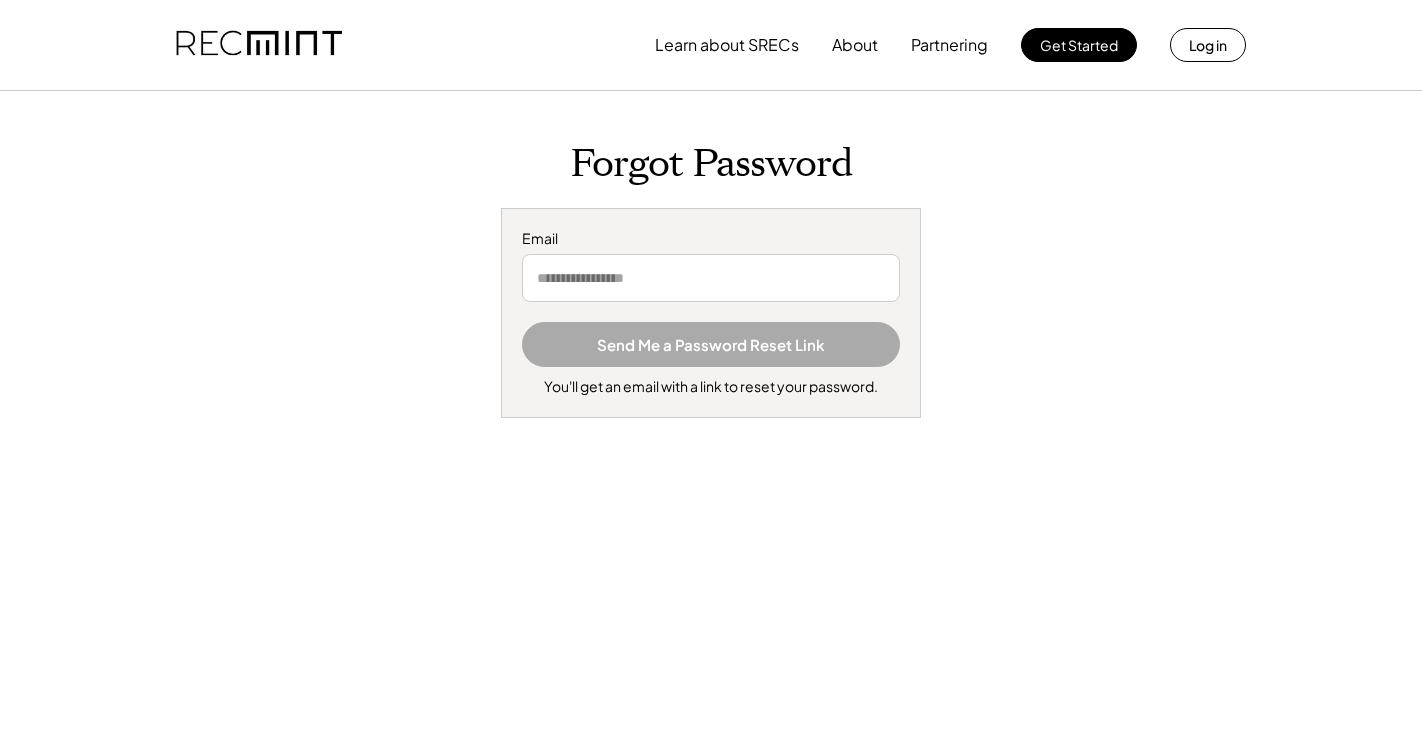 scroll, scrollTop: 0, scrollLeft: 0, axis: both 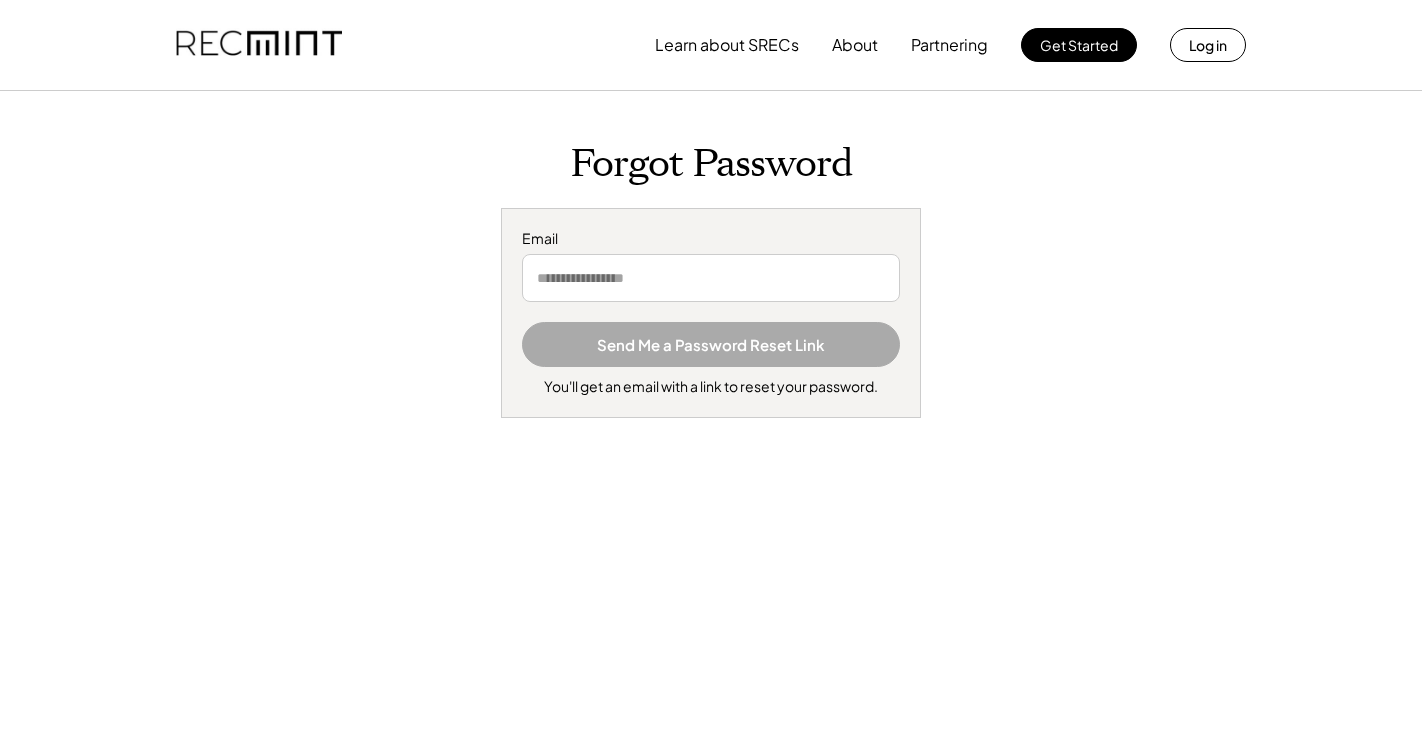 click at bounding box center [711, 278] 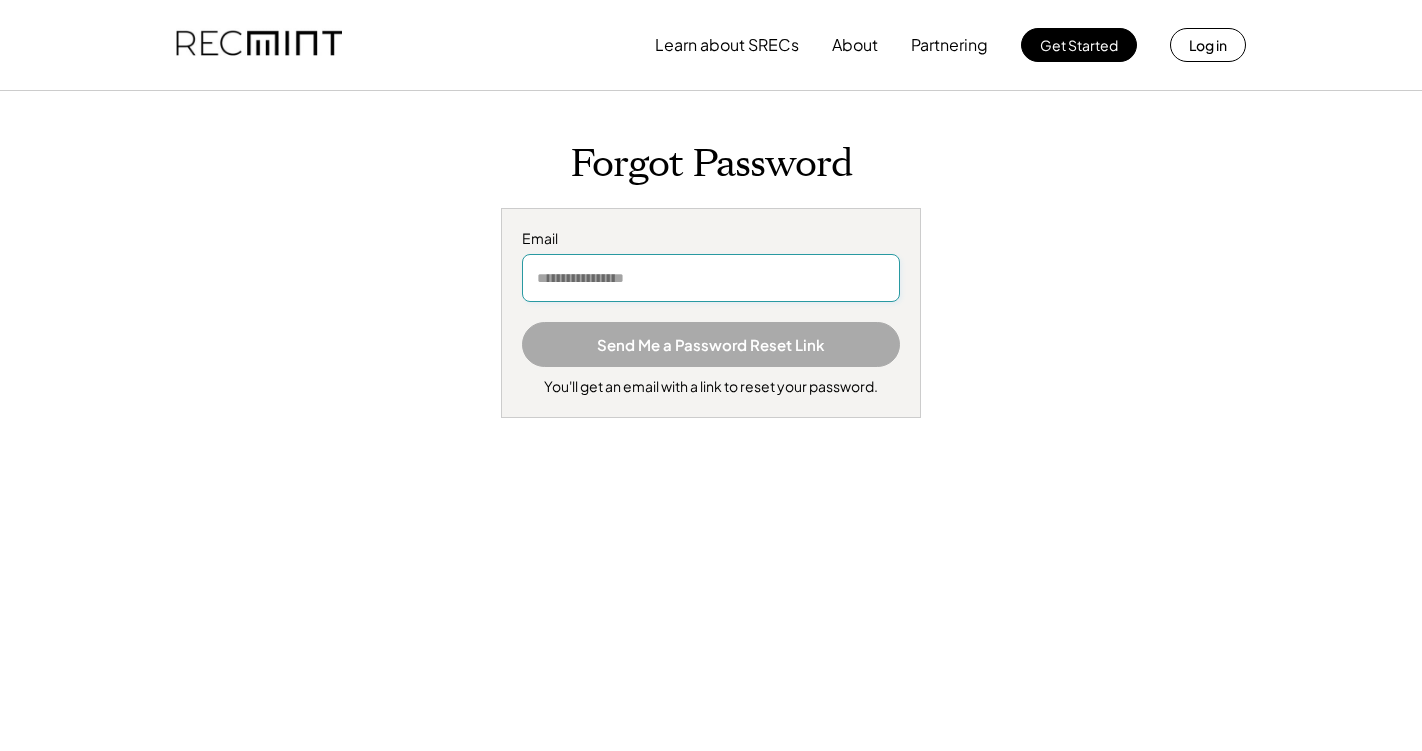 type on "**********" 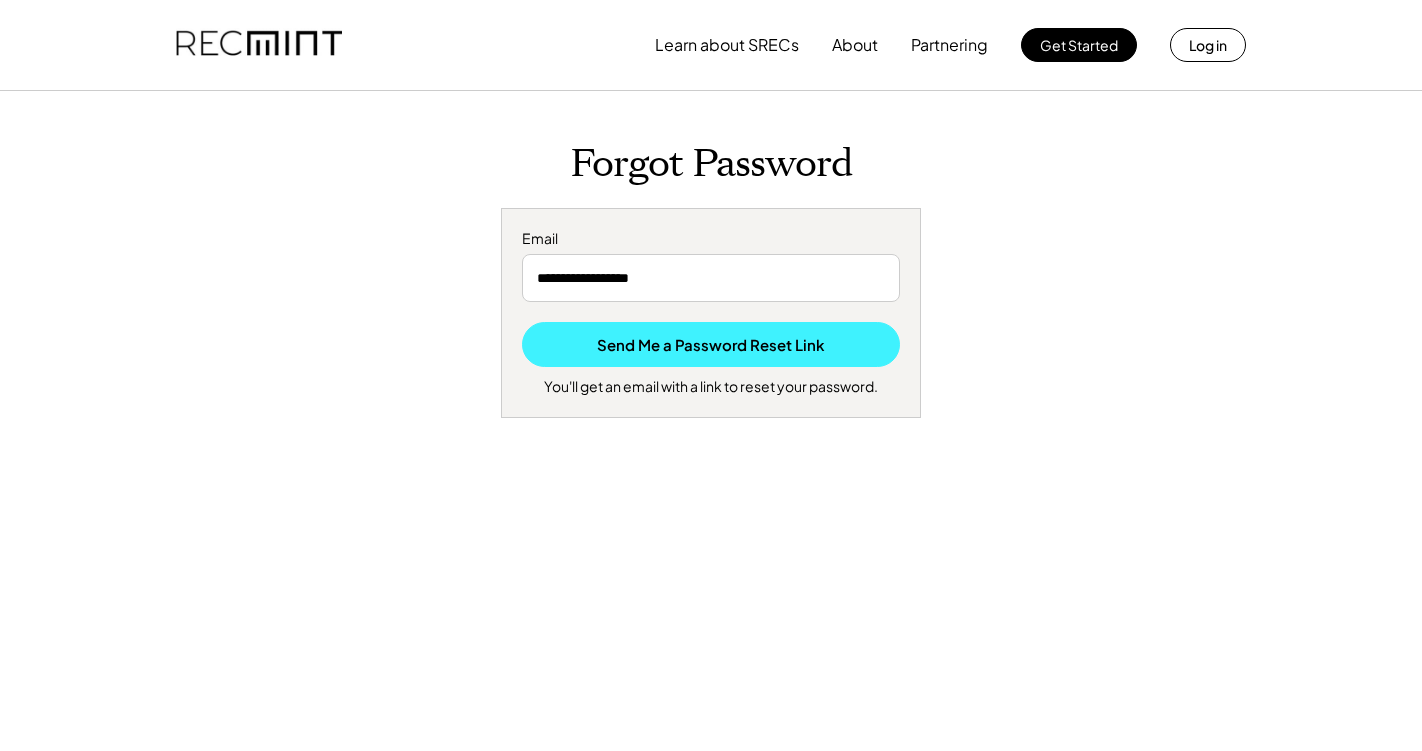click on "Send Me a Password Reset Link" at bounding box center [711, 344] 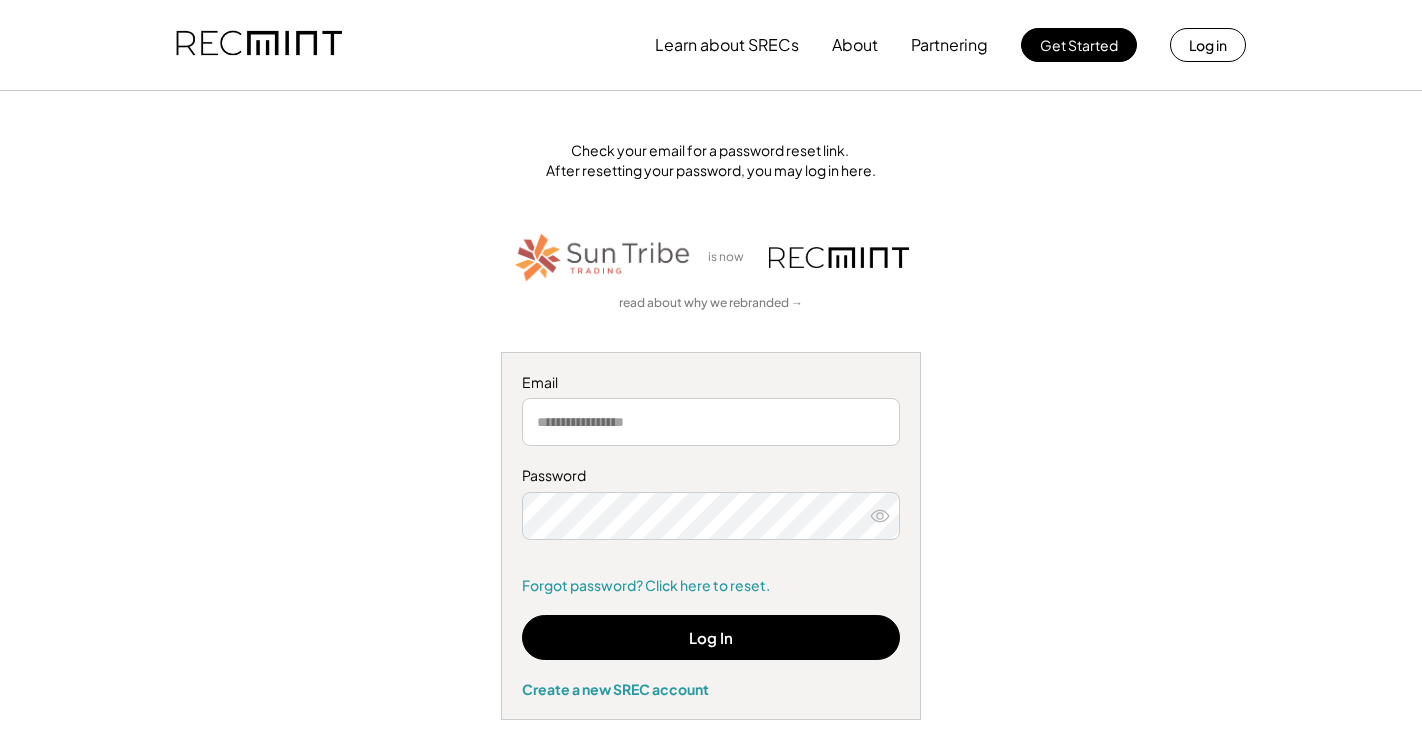scroll, scrollTop: 0, scrollLeft: 0, axis: both 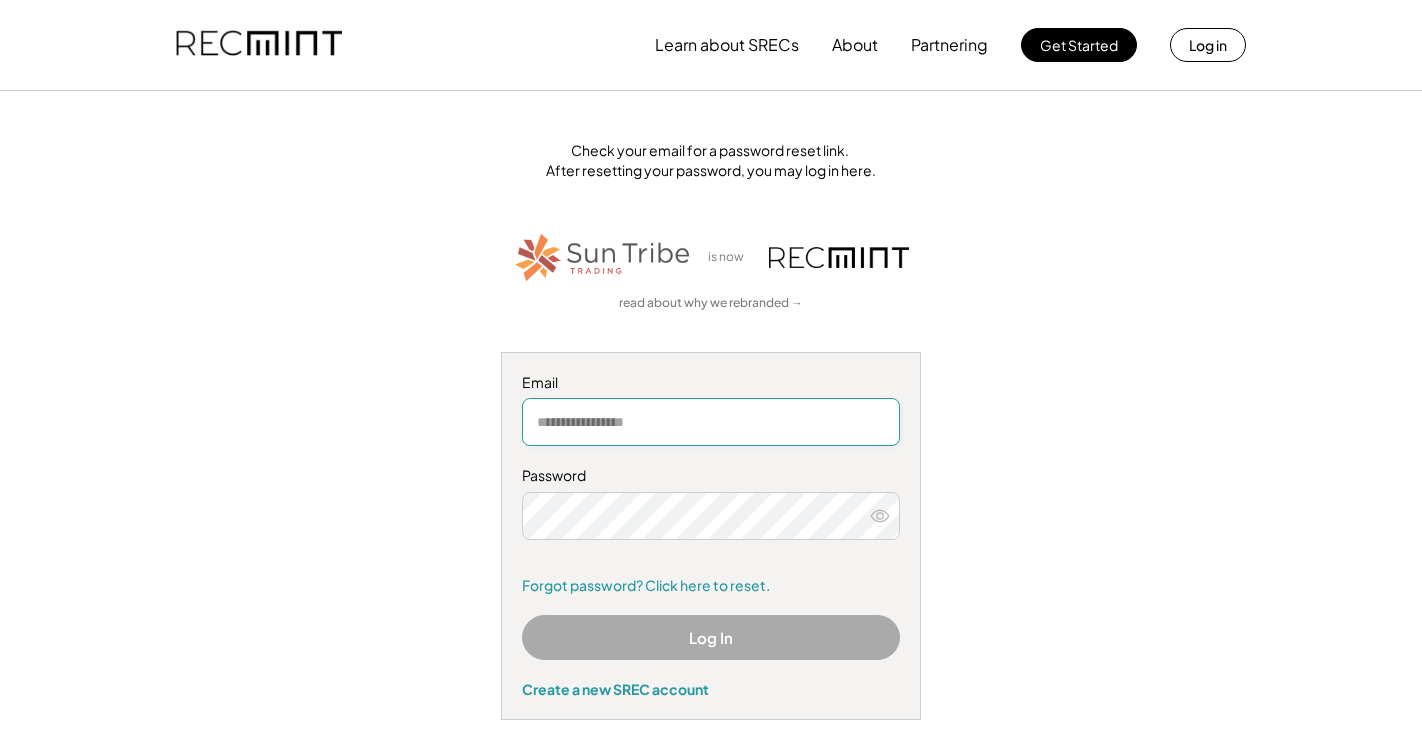 type on "**********" 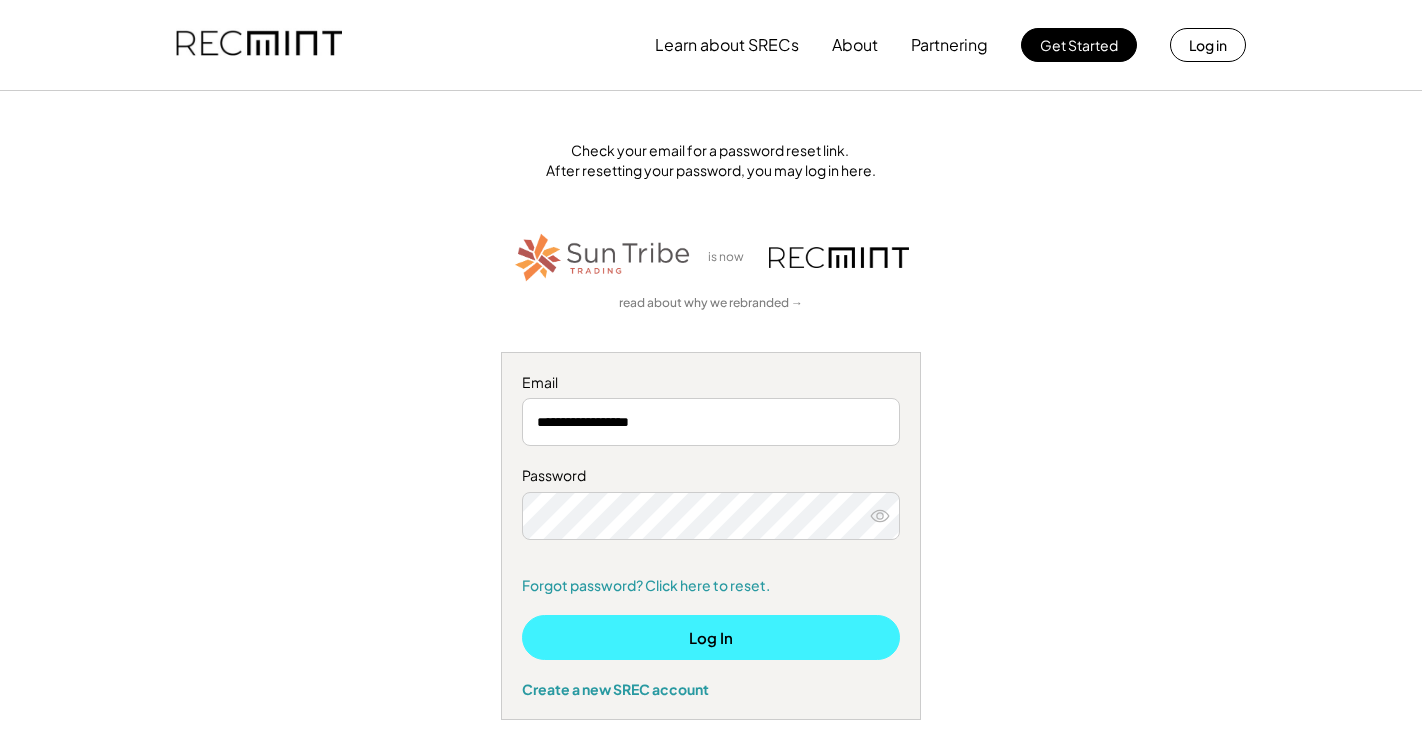 click on "Log In" at bounding box center (711, 637) 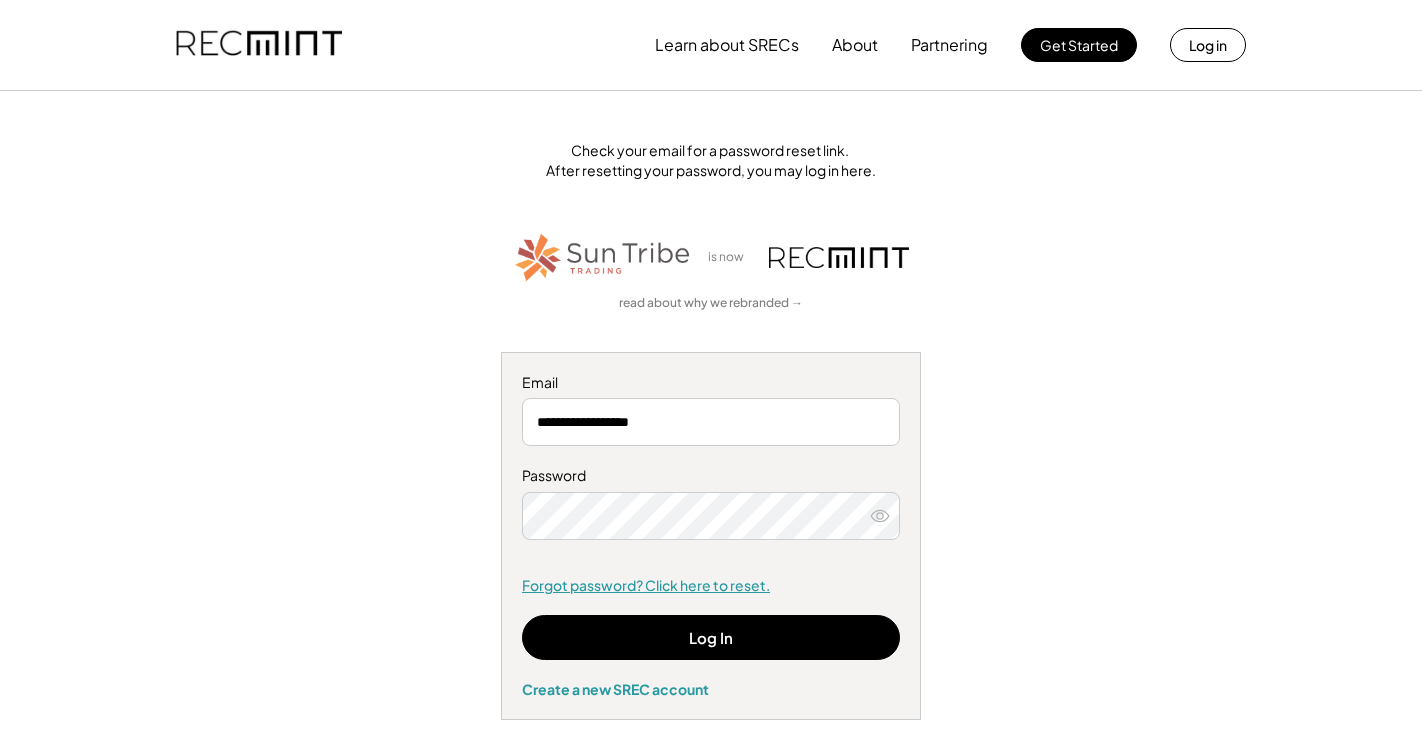 click on "Forgot password? Click here to reset." at bounding box center (711, 586) 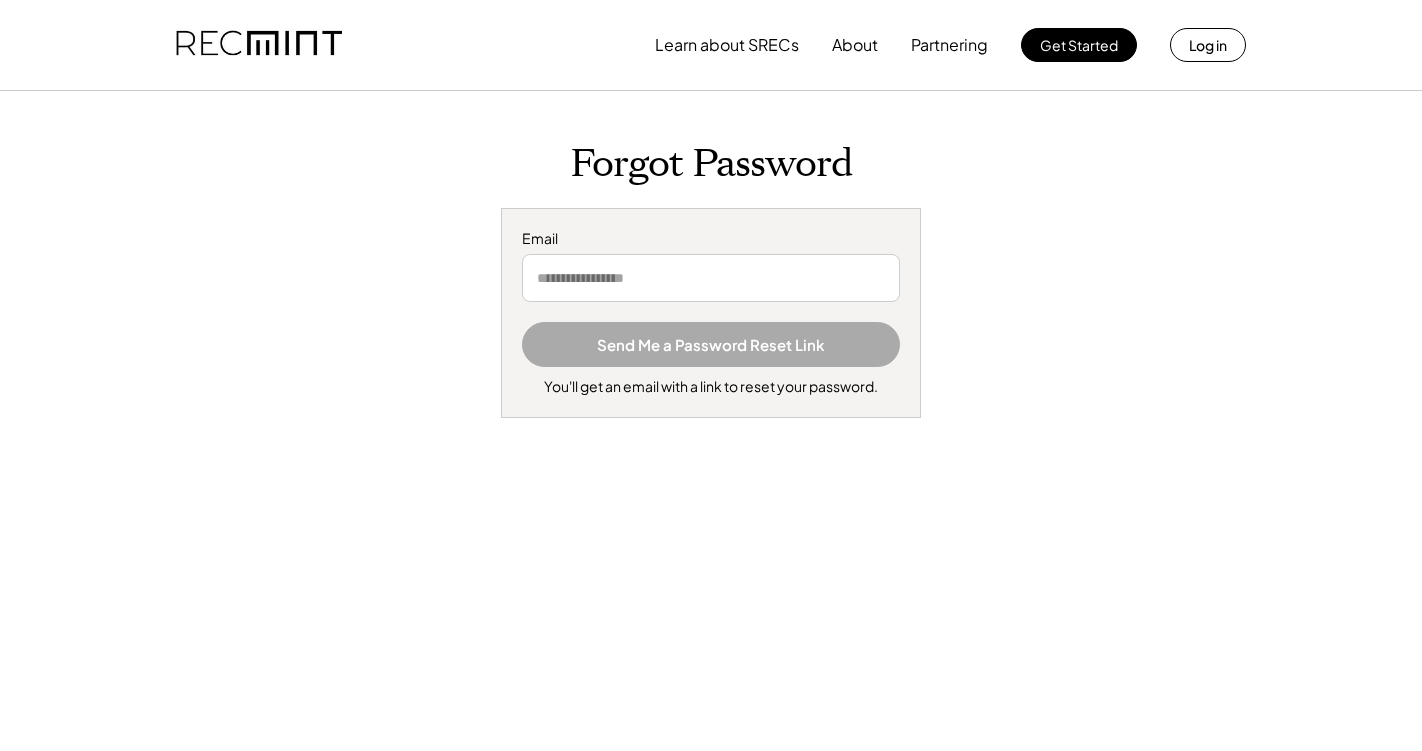 scroll, scrollTop: 0, scrollLeft: 0, axis: both 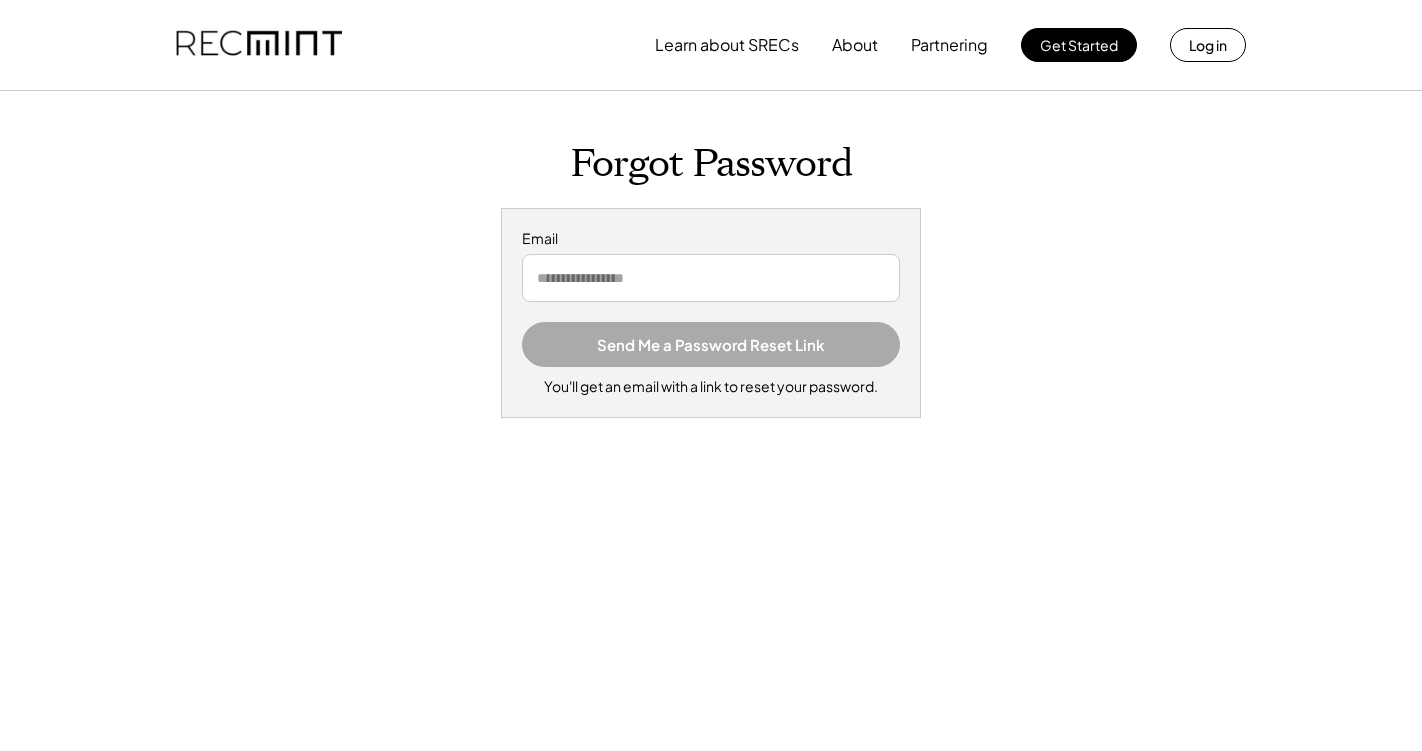 click on "Send Me a Password Reset Link" at bounding box center (711, 344) 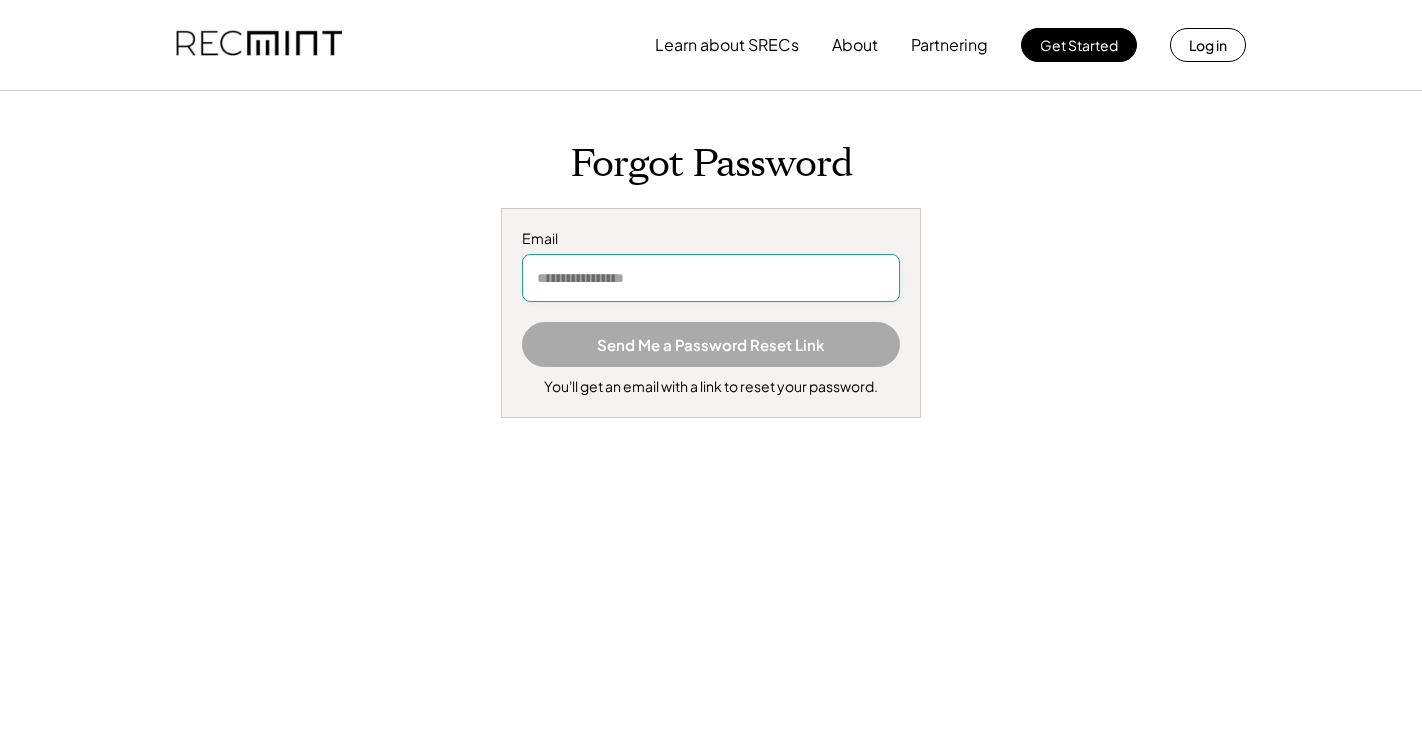 click at bounding box center [711, 278] 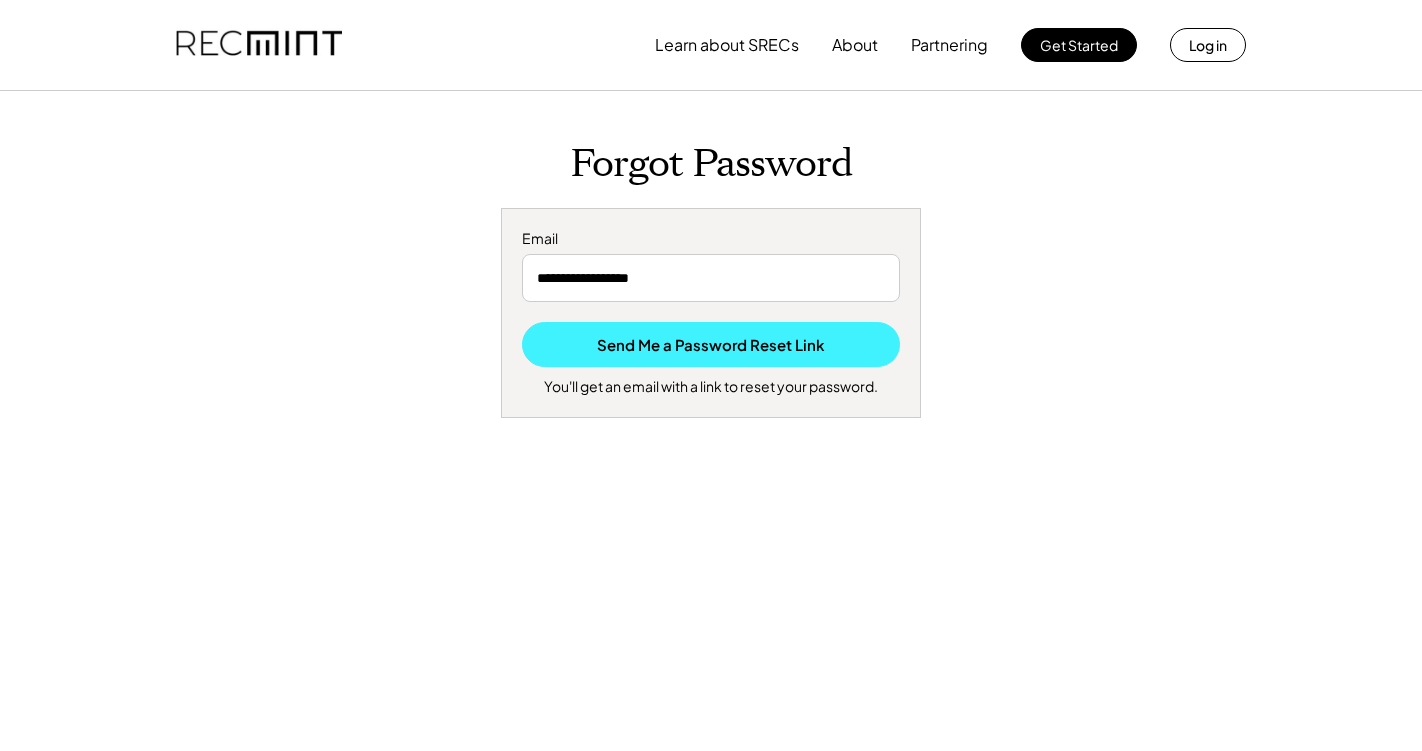 click on "Send Me a Password Reset Link" at bounding box center (711, 344) 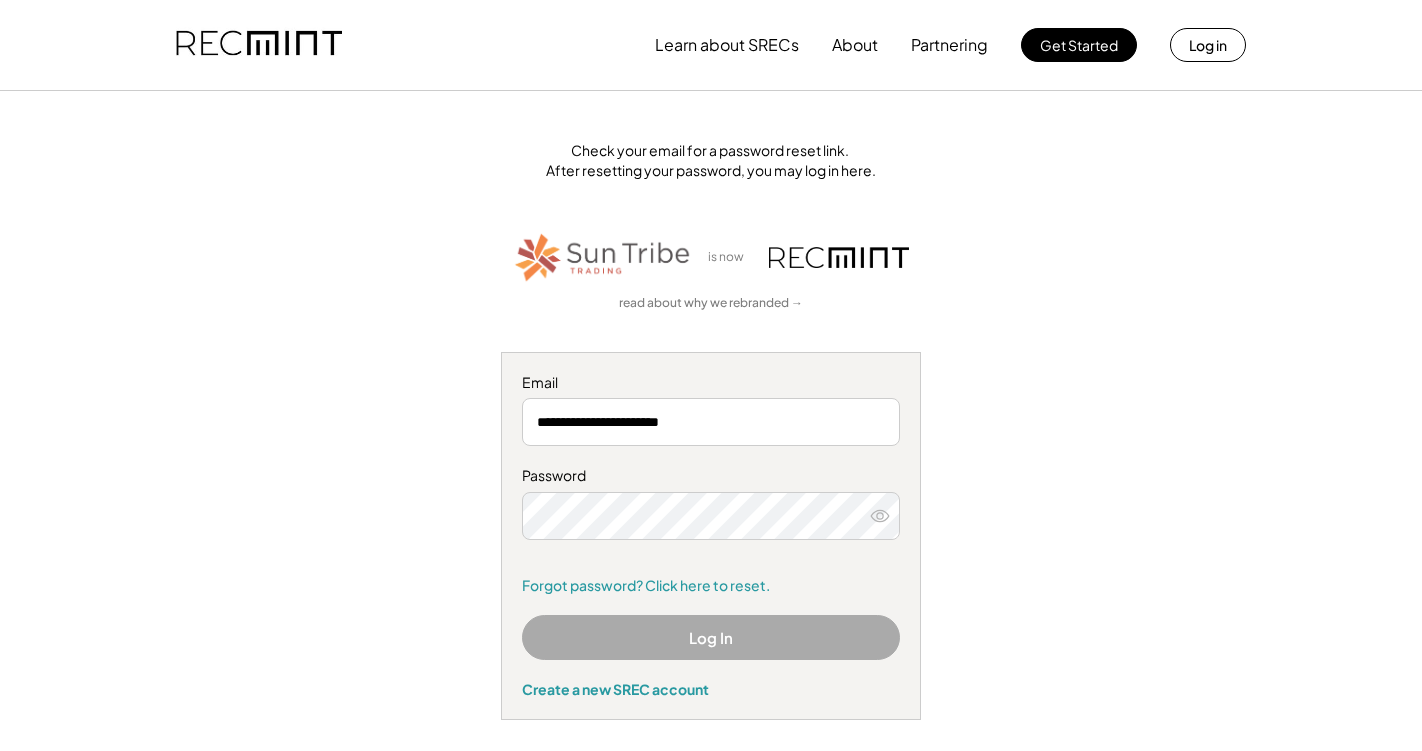 scroll, scrollTop: 0, scrollLeft: 0, axis: both 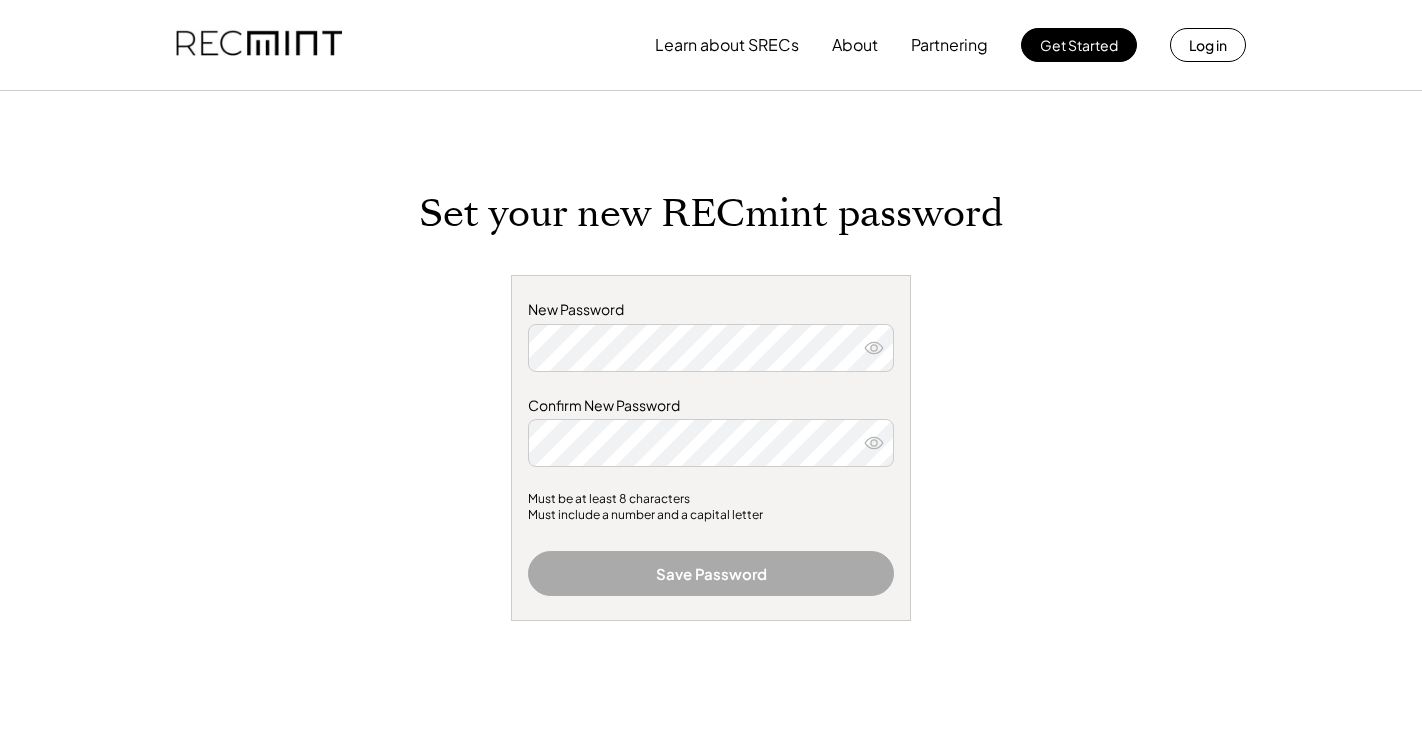 click 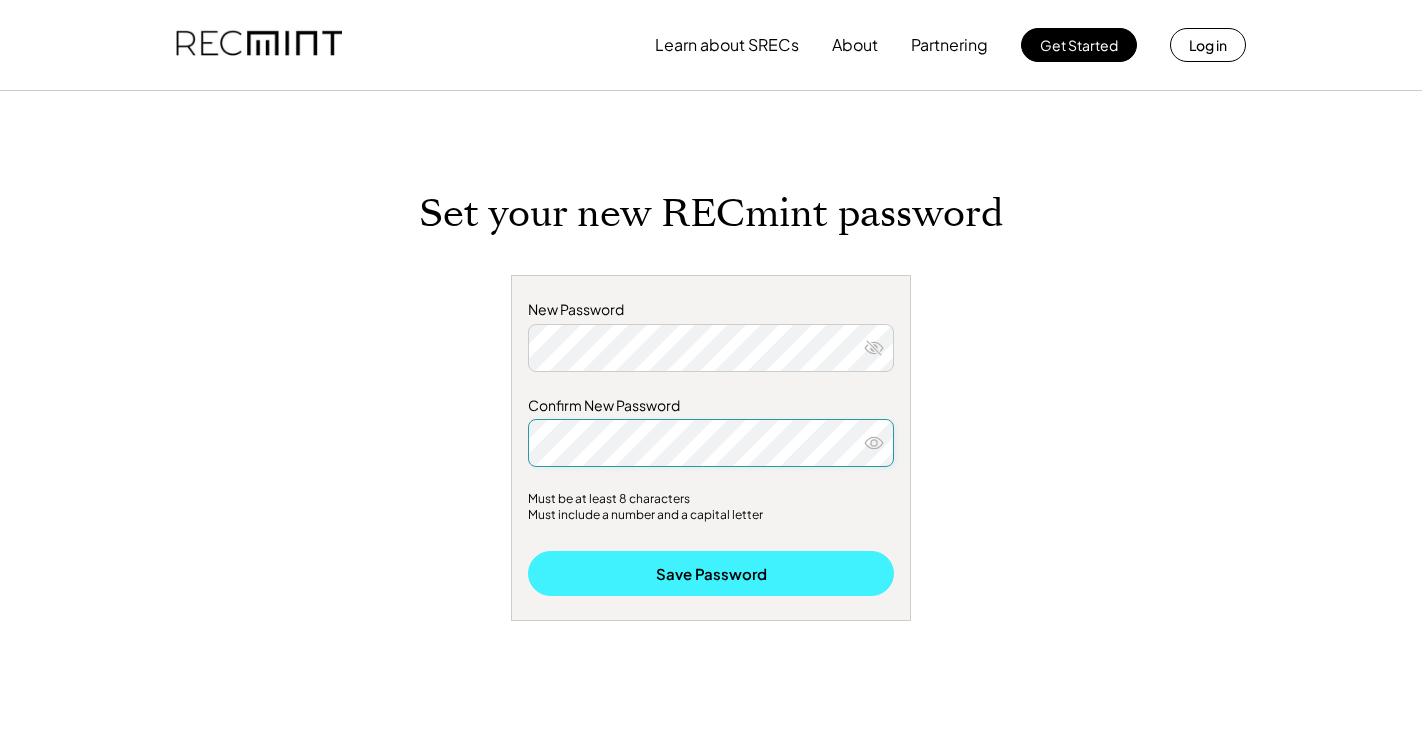 click on "Save Password" at bounding box center (711, 573) 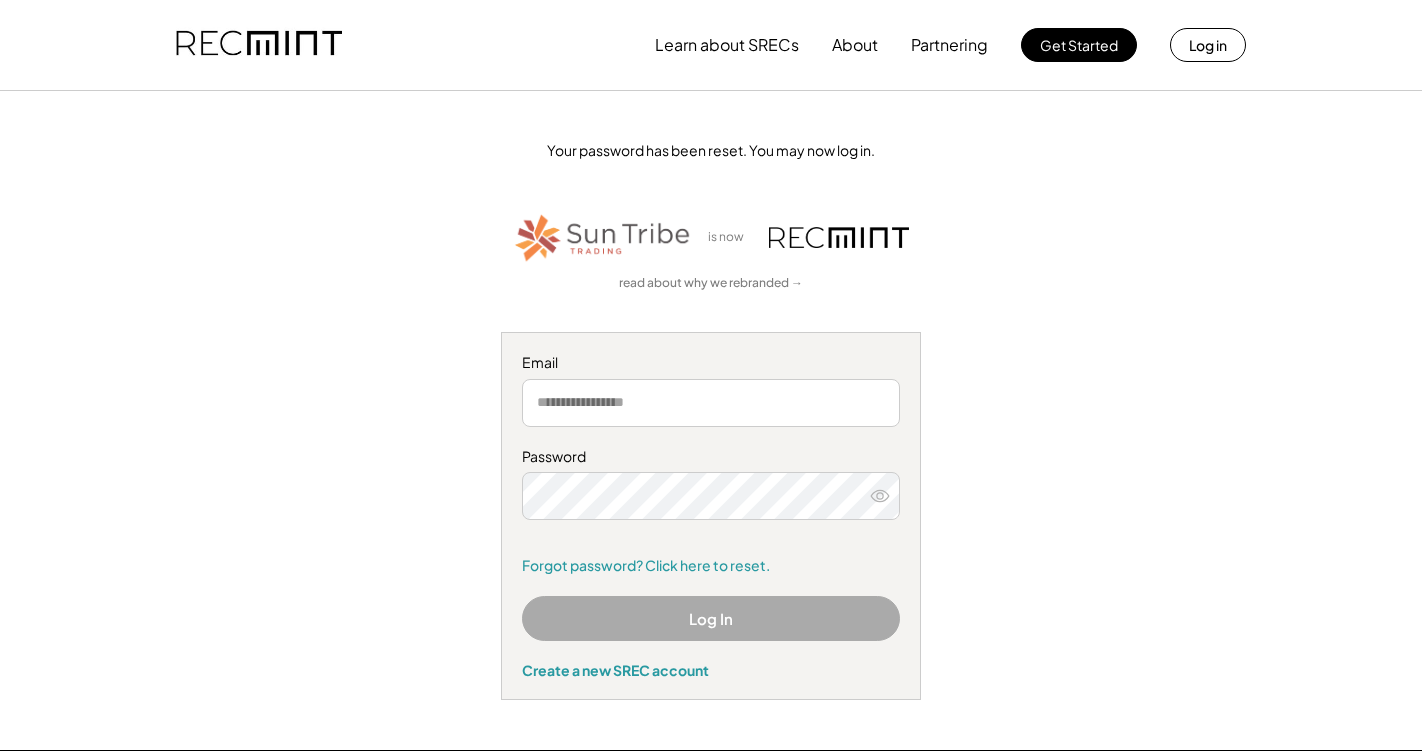 scroll, scrollTop: 0, scrollLeft: 0, axis: both 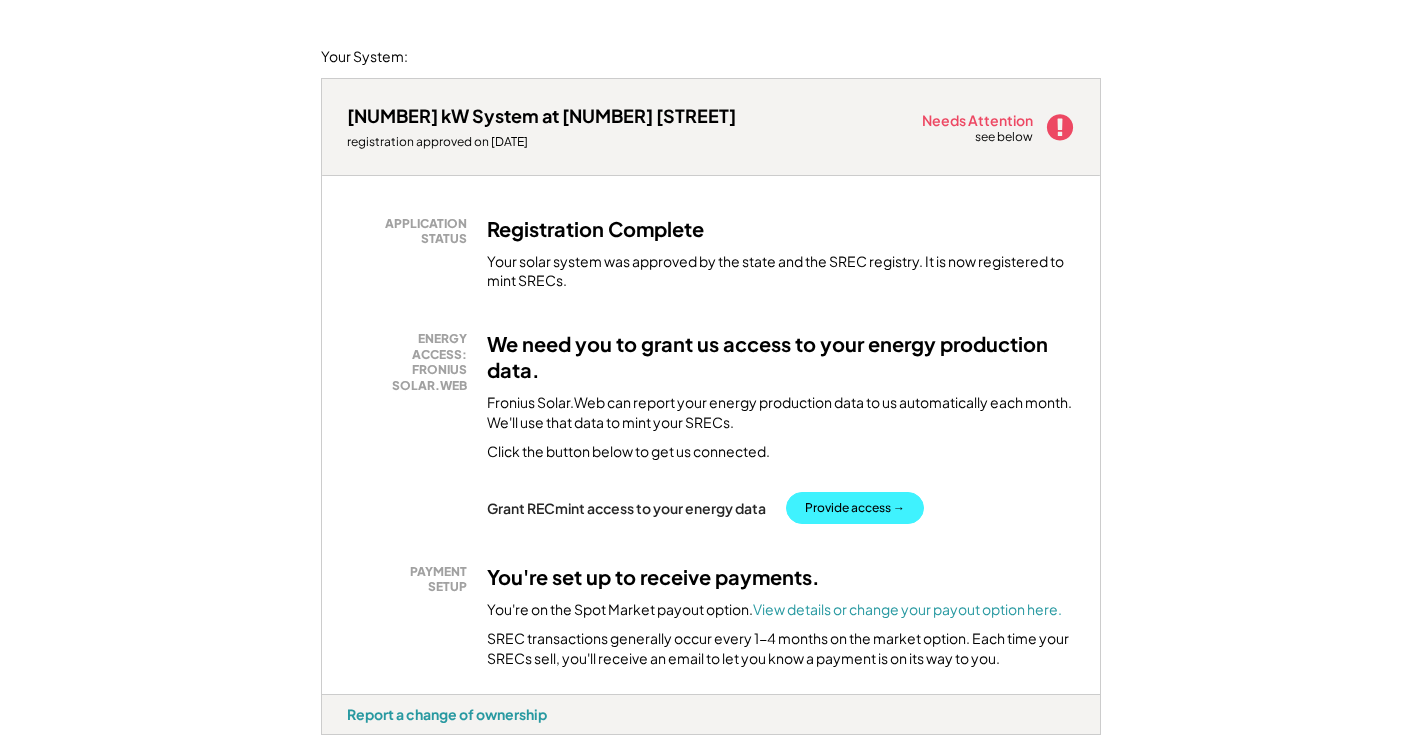 click on "Provide access →" at bounding box center (855, 508) 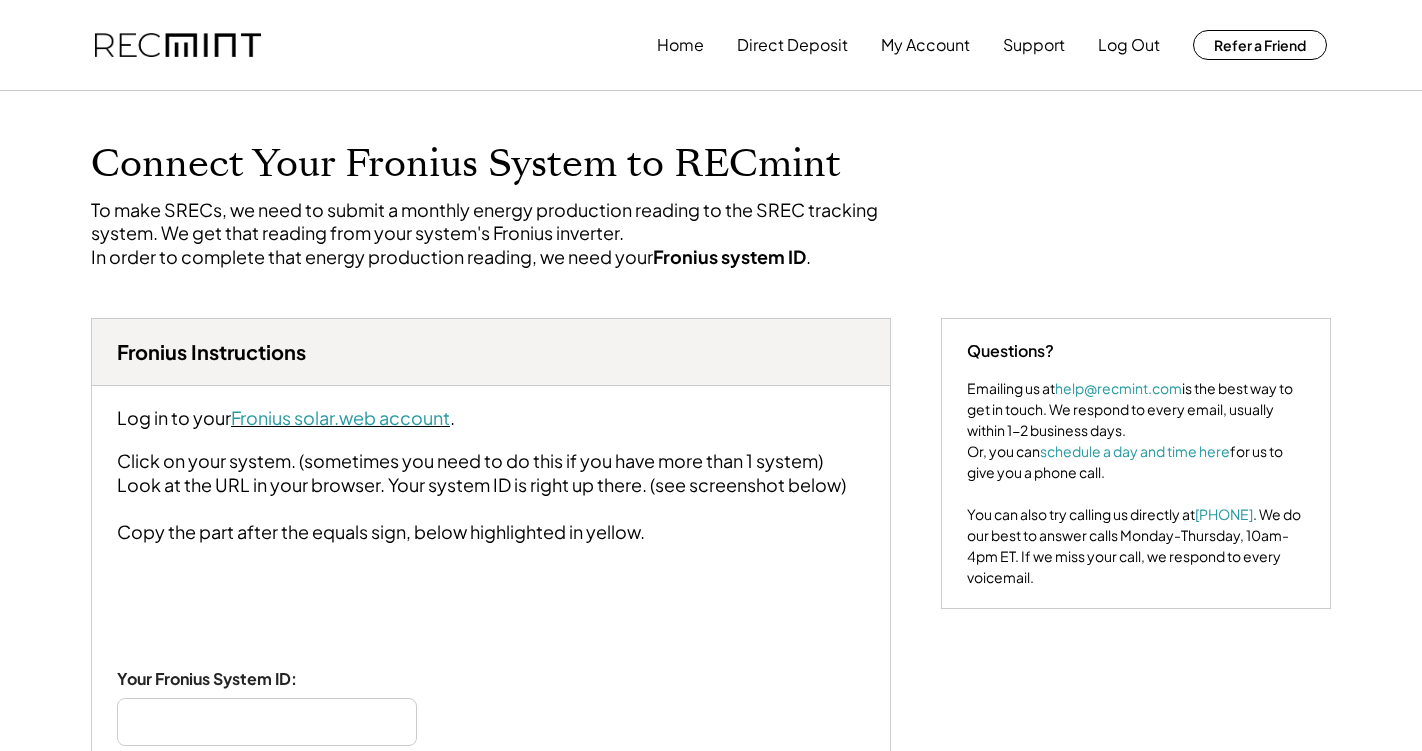 scroll, scrollTop: 0, scrollLeft: 0, axis: both 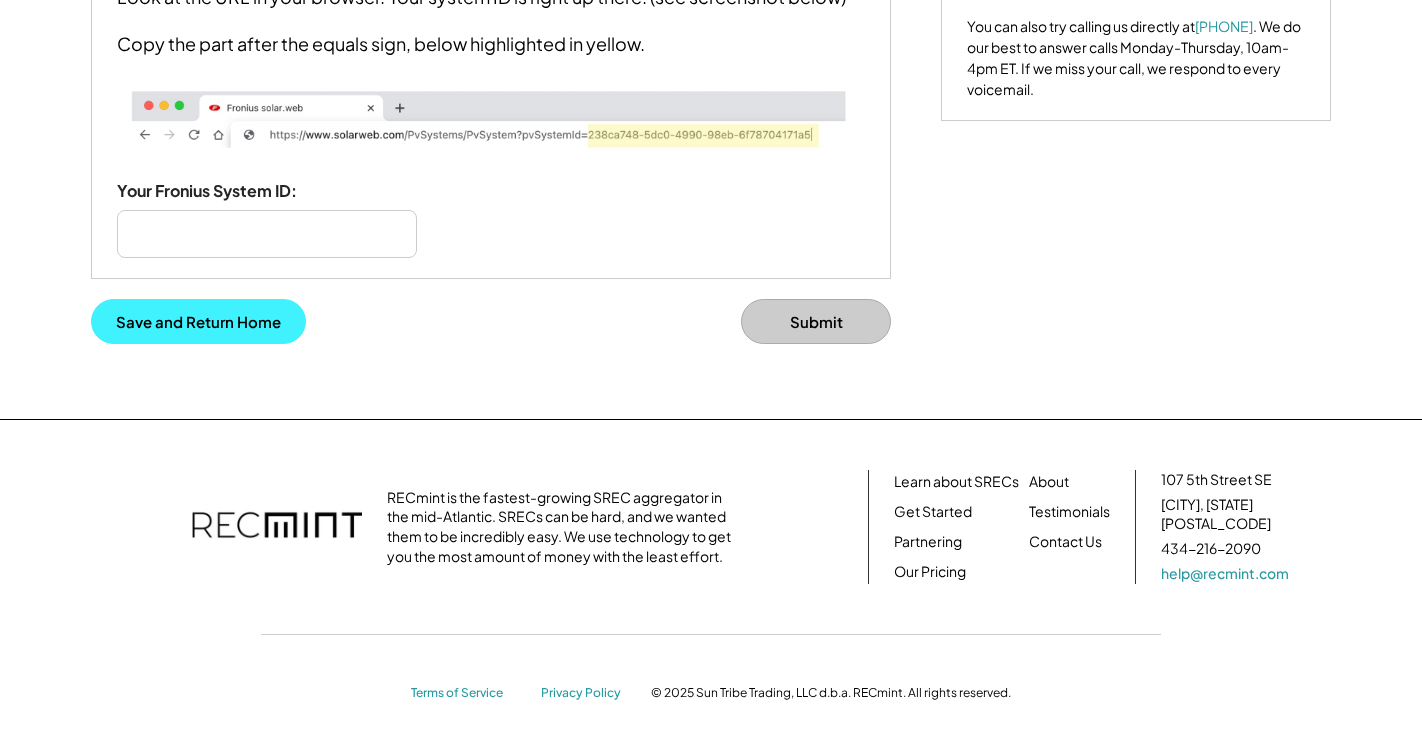 click on "Save and Return Home" at bounding box center (198, 321) 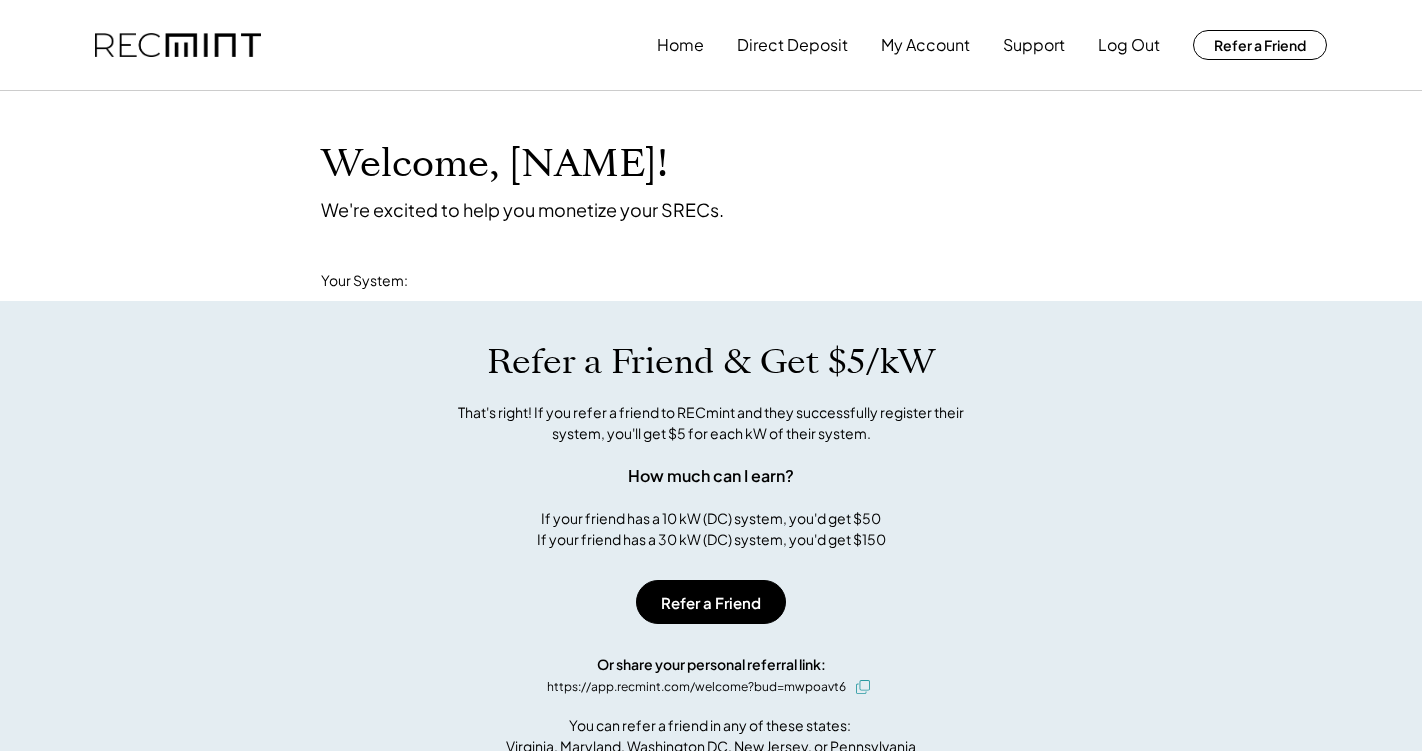 scroll, scrollTop: 0, scrollLeft: 0, axis: both 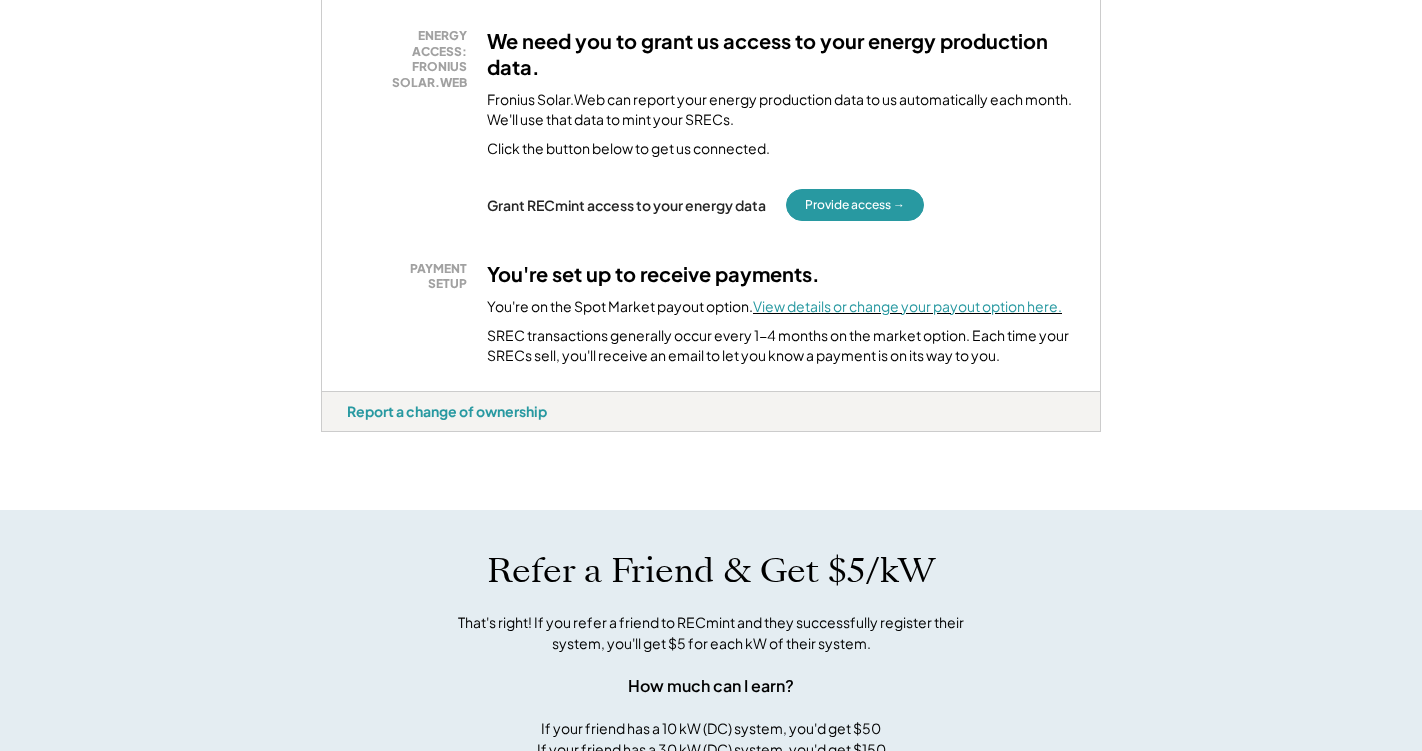 click on "View details or change your payout option here." at bounding box center [907, 306] 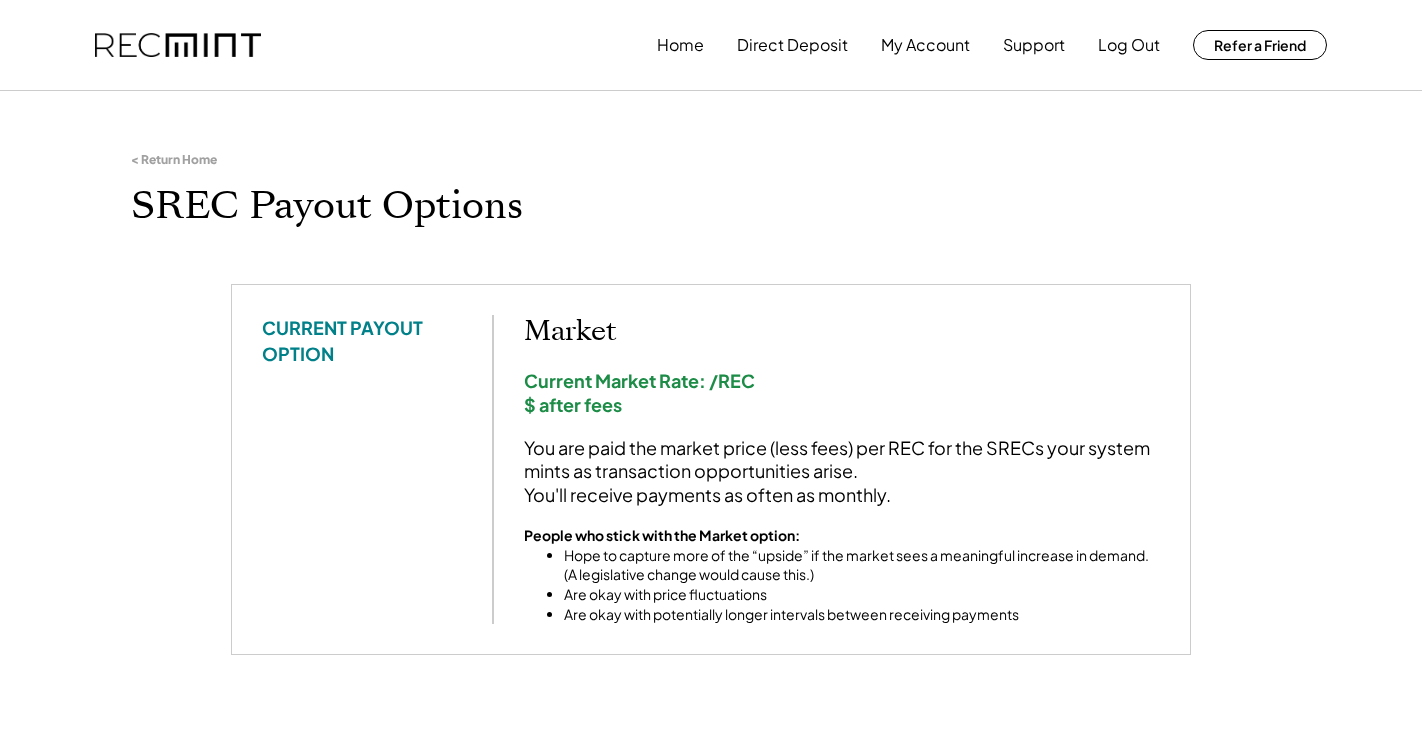 scroll, scrollTop: 0, scrollLeft: 0, axis: both 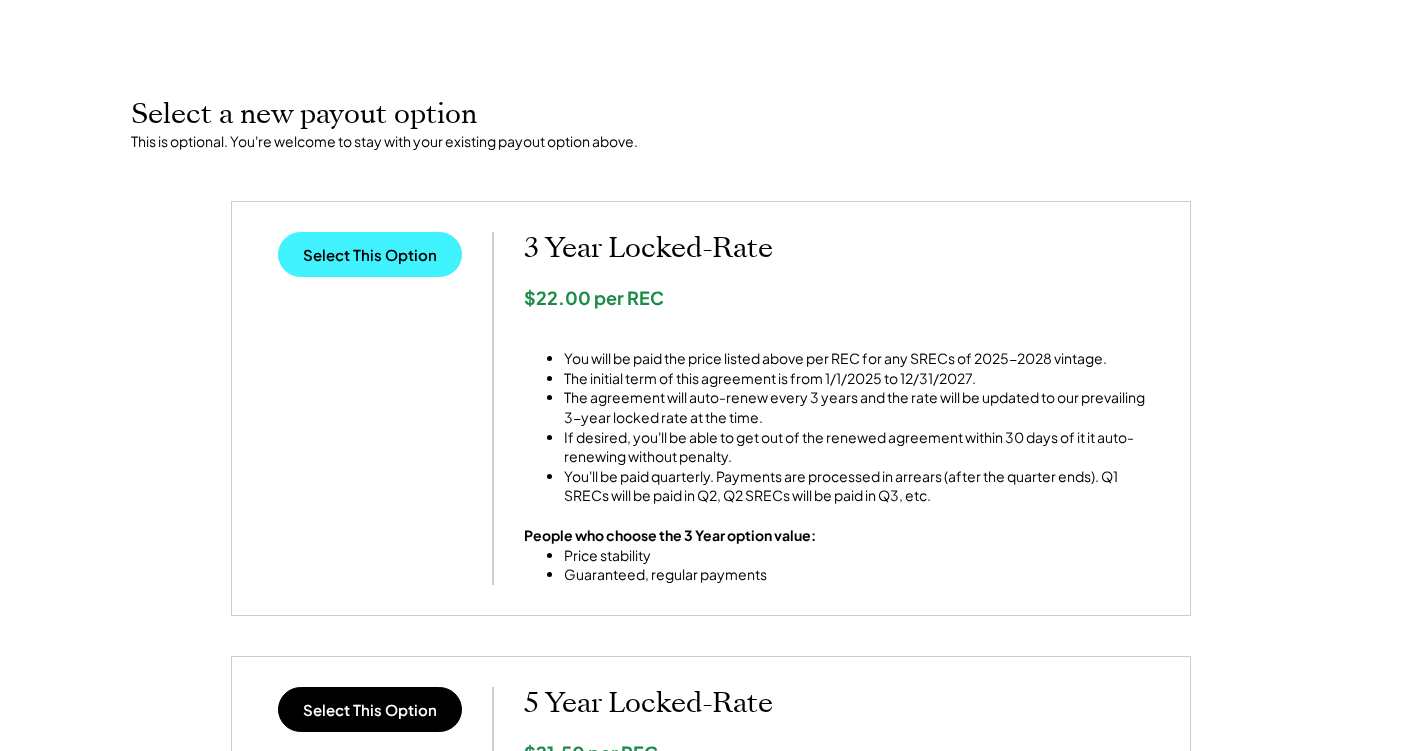 click on "Select This Option" at bounding box center (370, 254) 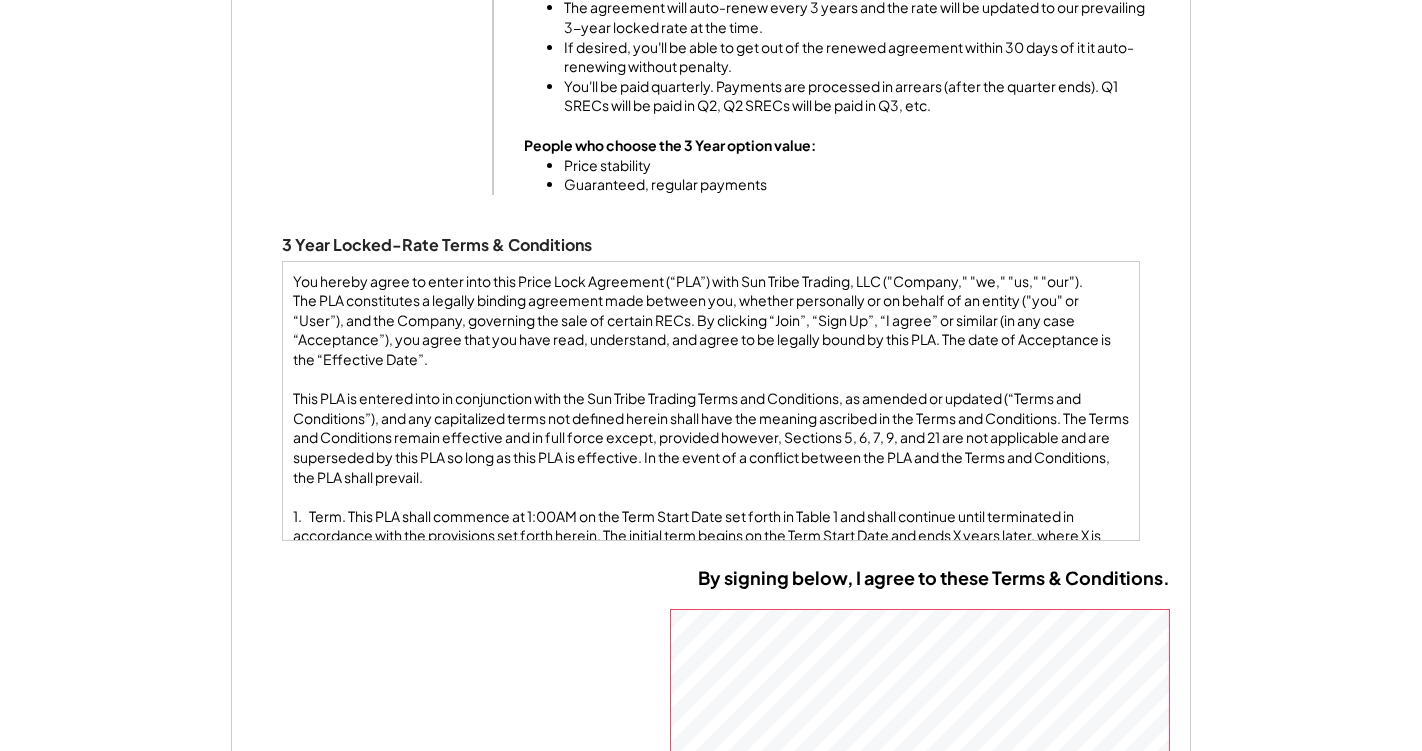 scroll, scrollTop: 1127, scrollLeft: 0, axis: vertical 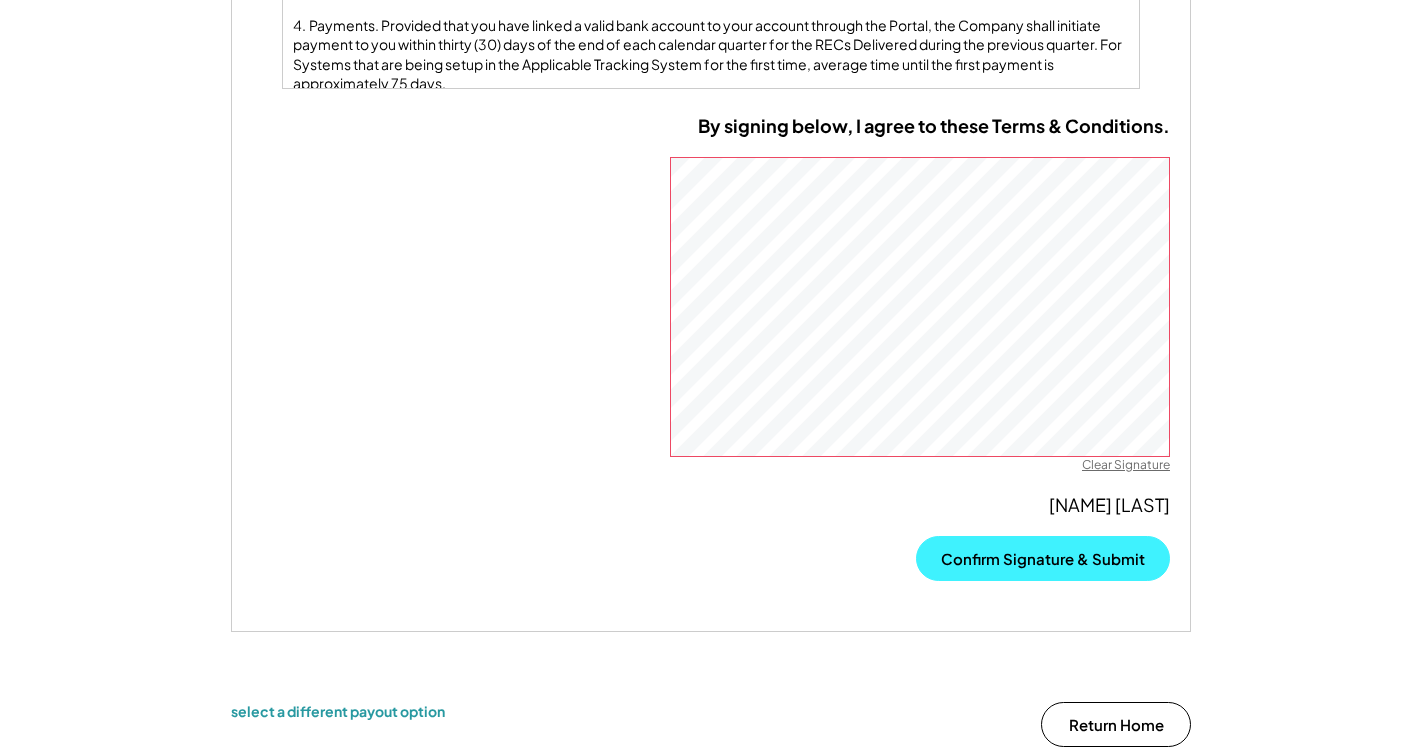 click on "Confirm Signature & Submit" at bounding box center [1043, 558] 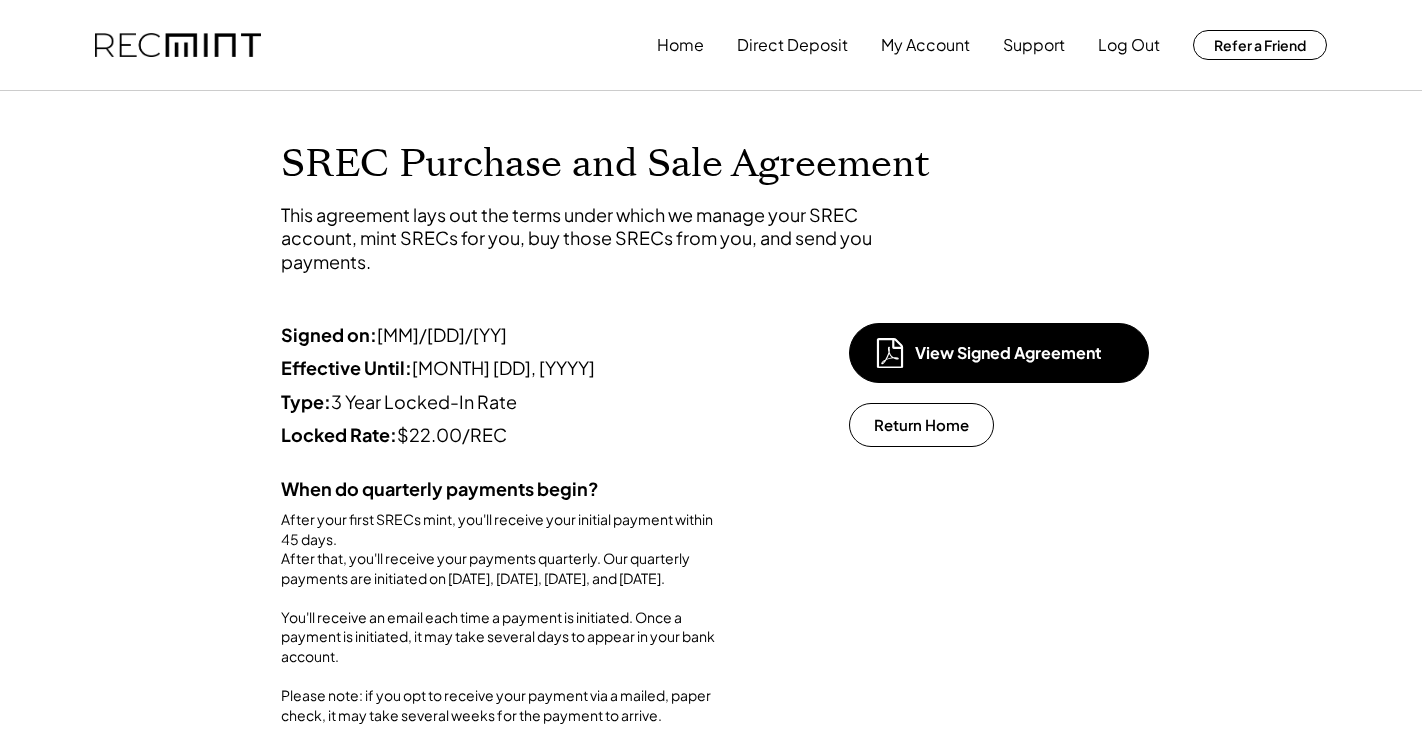 scroll, scrollTop: 0, scrollLeft: 0, axis: both 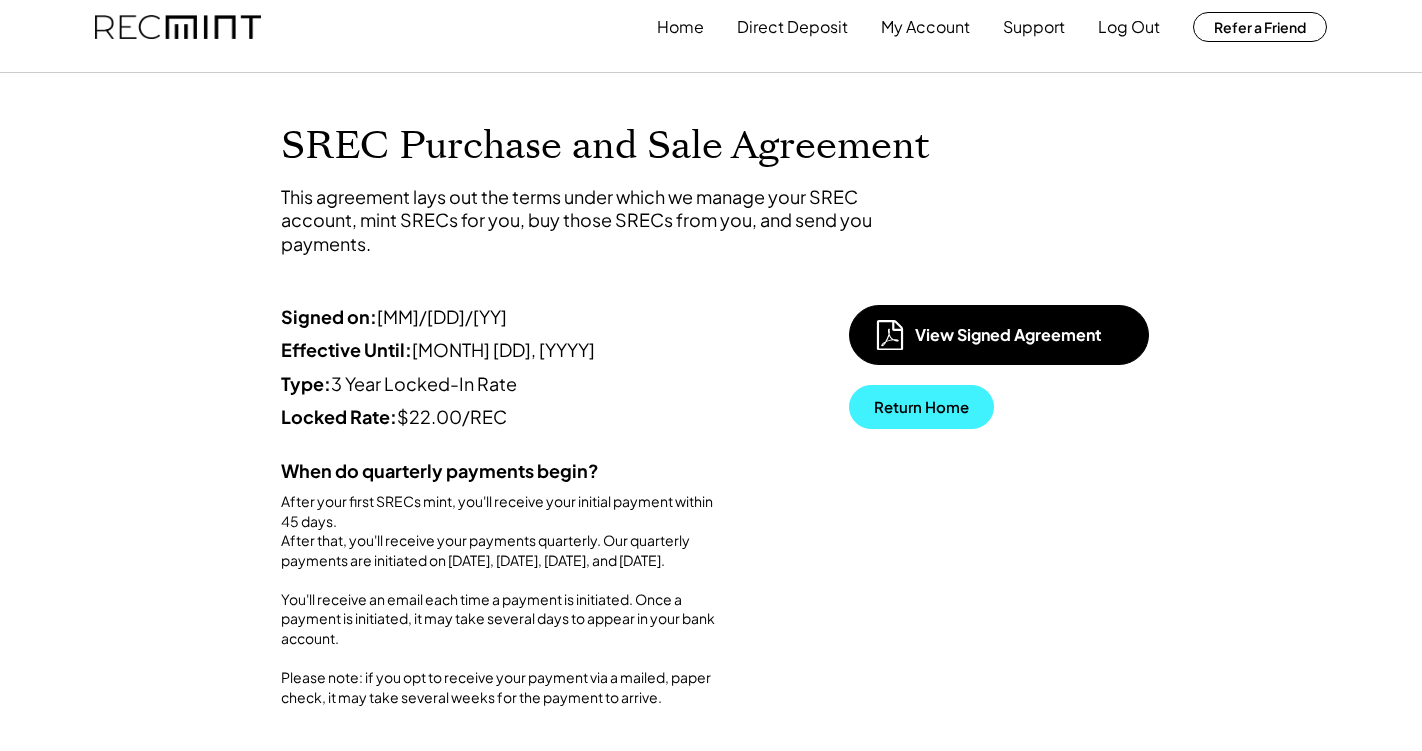 click on "Return Home" at bounding box center (921, 407) 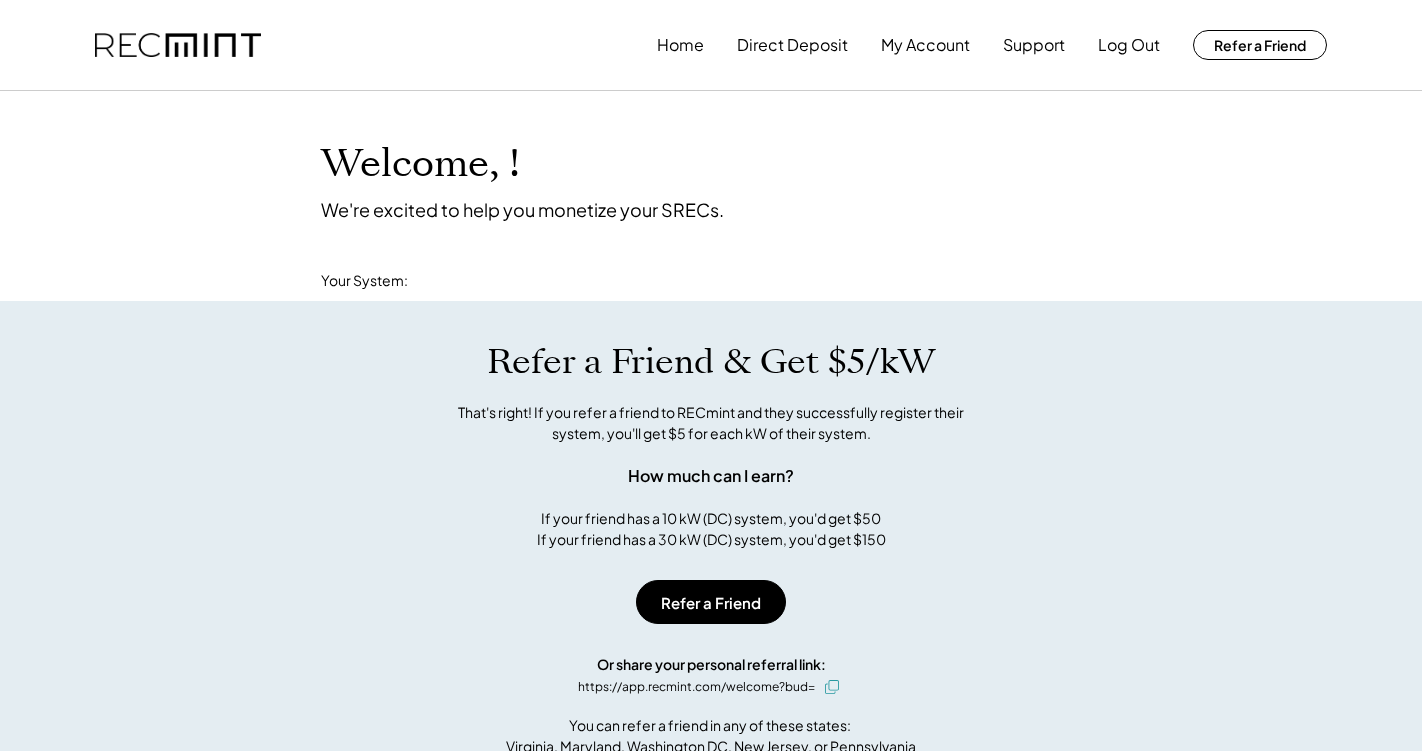 scroll, scrollTop: 0, scrollLeft: 0, axis: both 